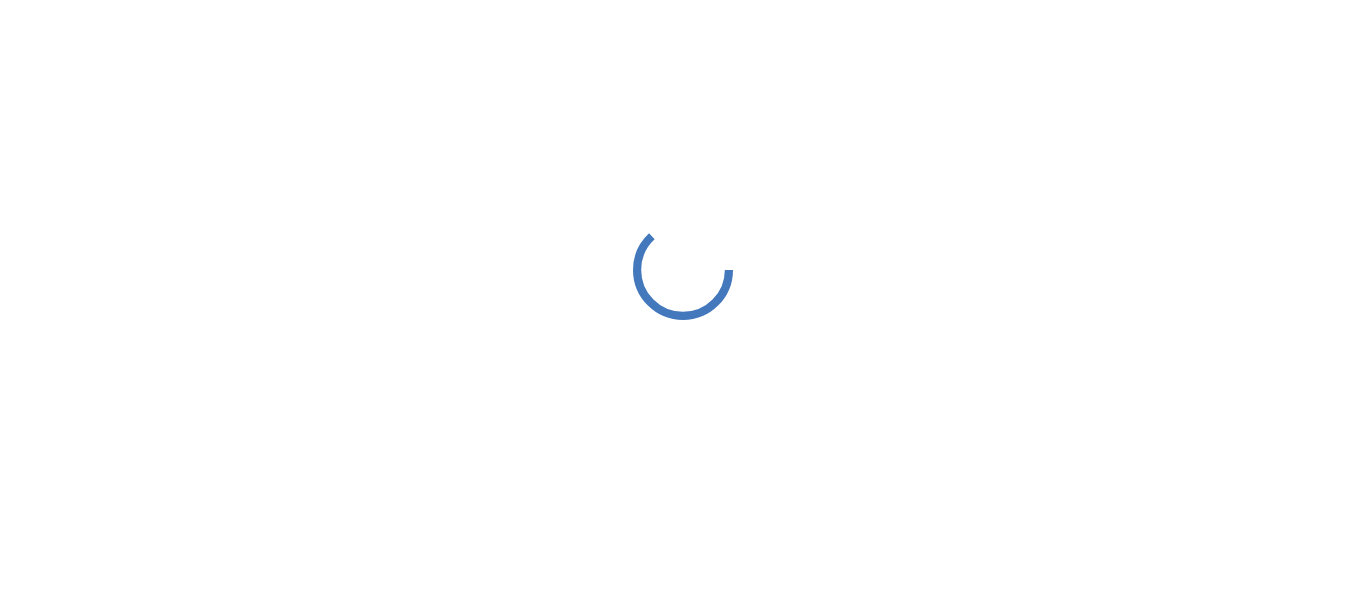 scroll, scrollTop: 0, scrollLeft: 0, axis: both 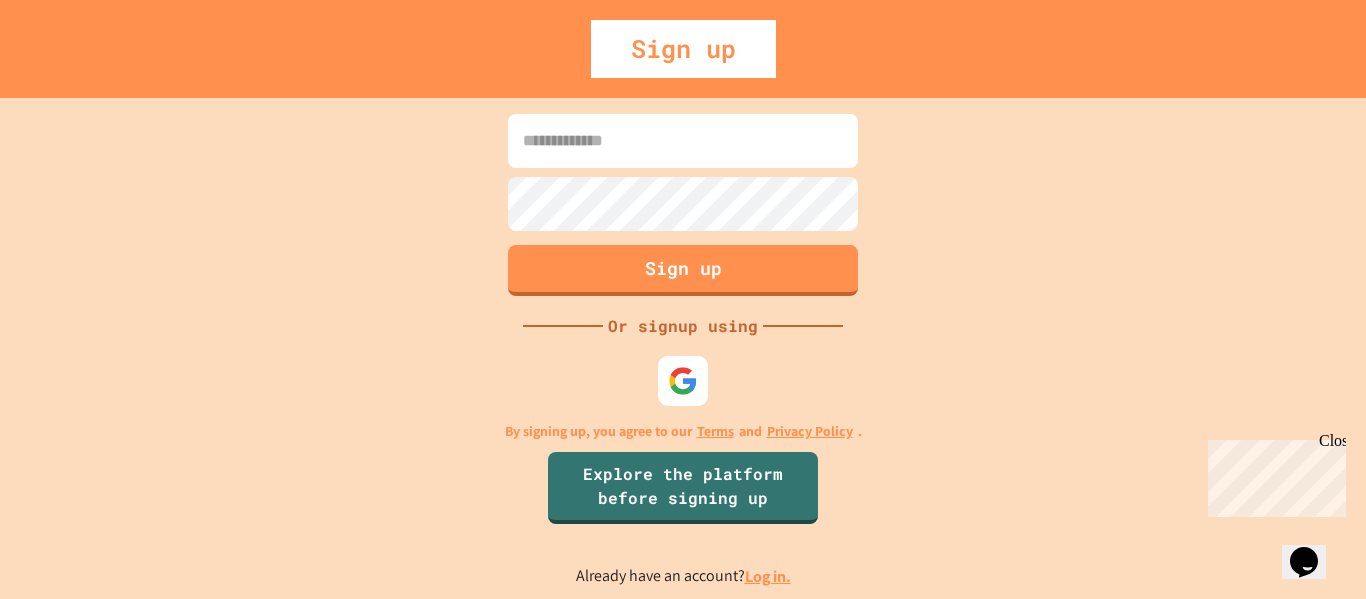 click on "Sign up Or signup using By signing up, you agree to our   Terms   and   Privacy Policy . Explore the platform before signing up Already have an account?  Log in." at bounding box center (683, 348) 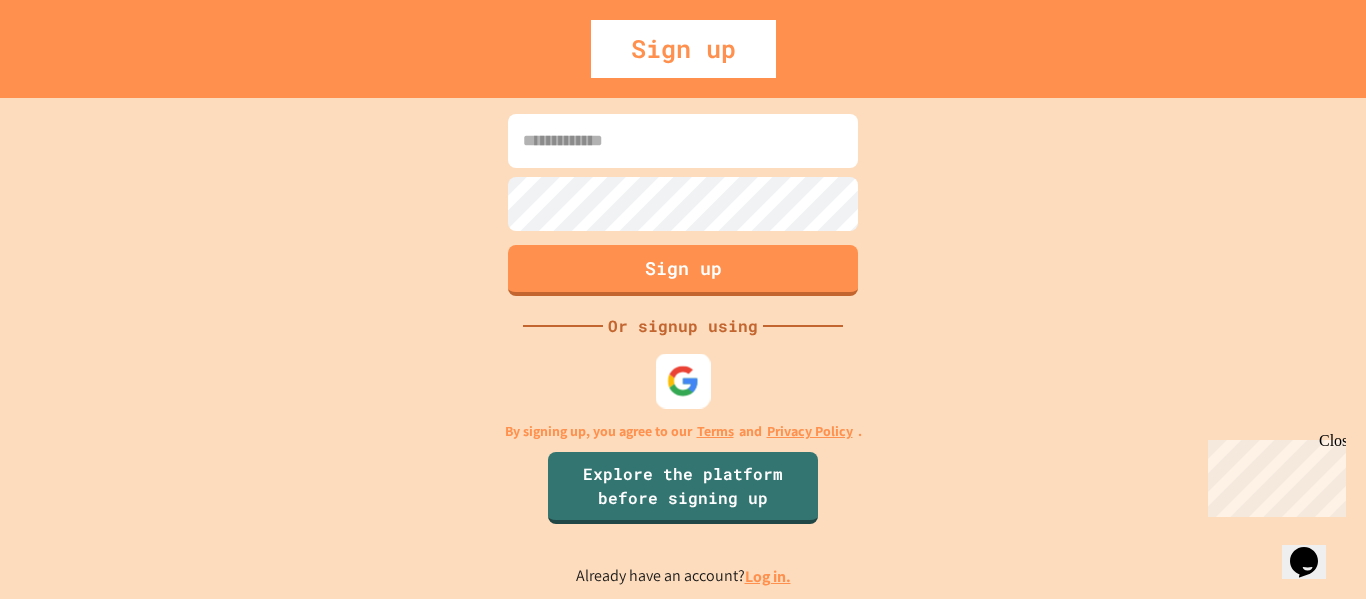 click at bounding box center (683, 380) 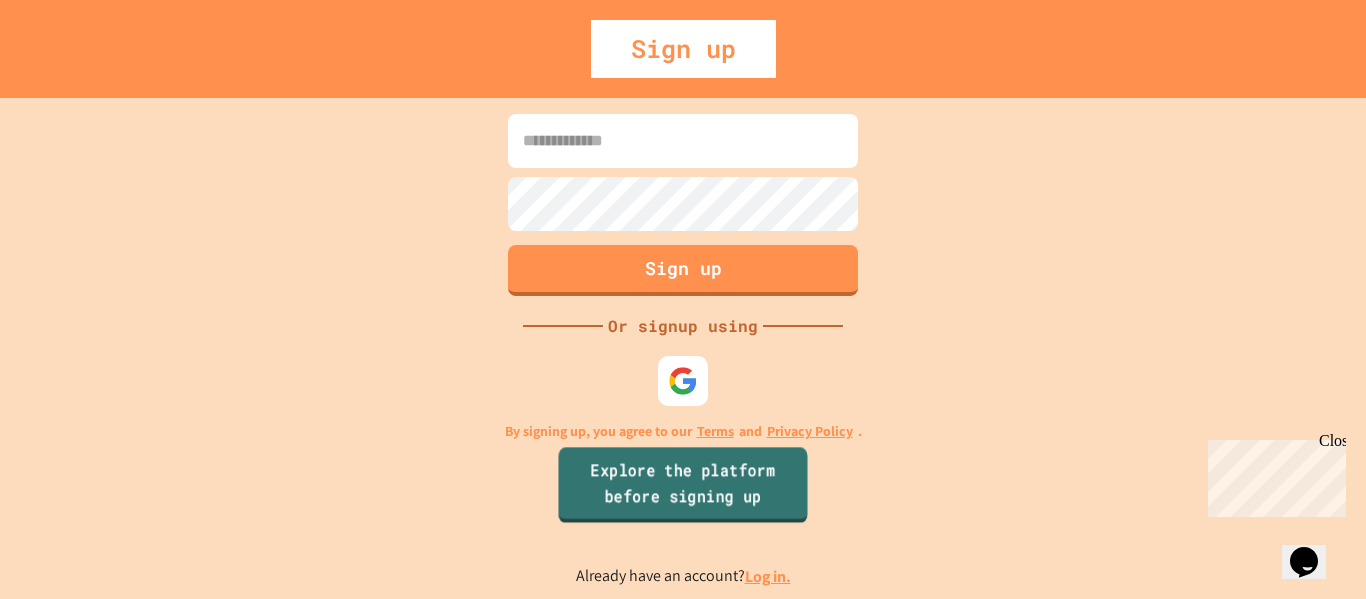 click on "Explore the platform before signing up" at bounding box center [682, 485] 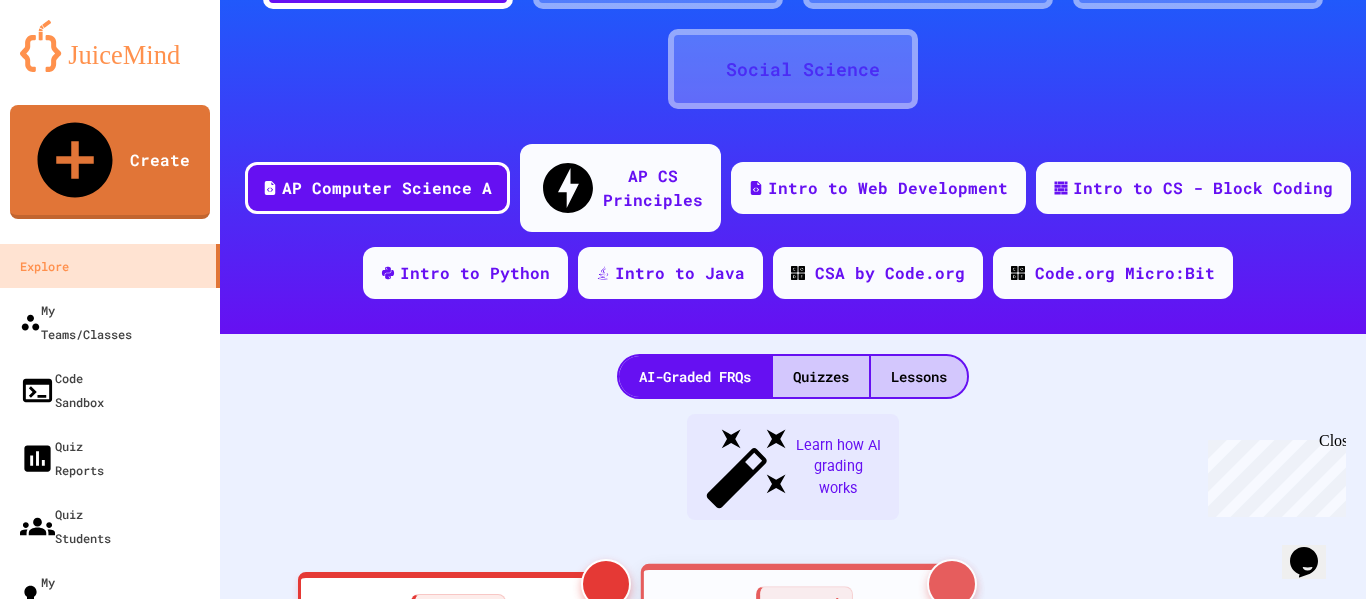 scroll, scrollTop: 100, scrollLeft: 0, axis: vertical 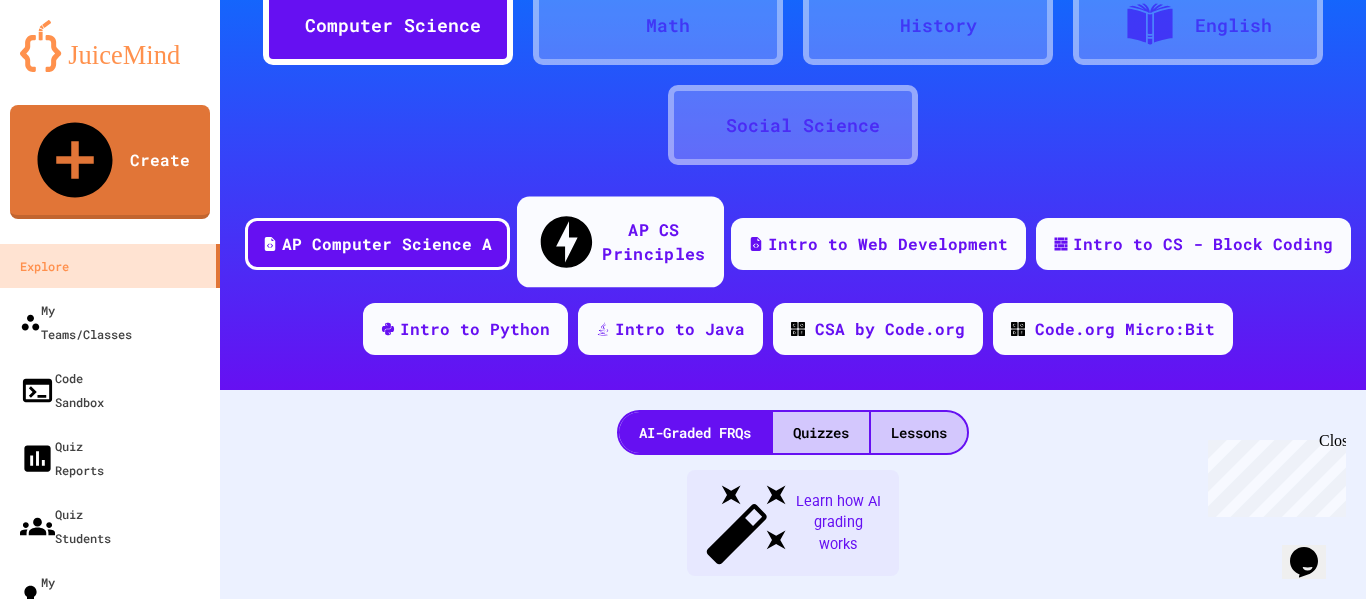 click on "AP CS Principles" at bounding box center (653, 241) 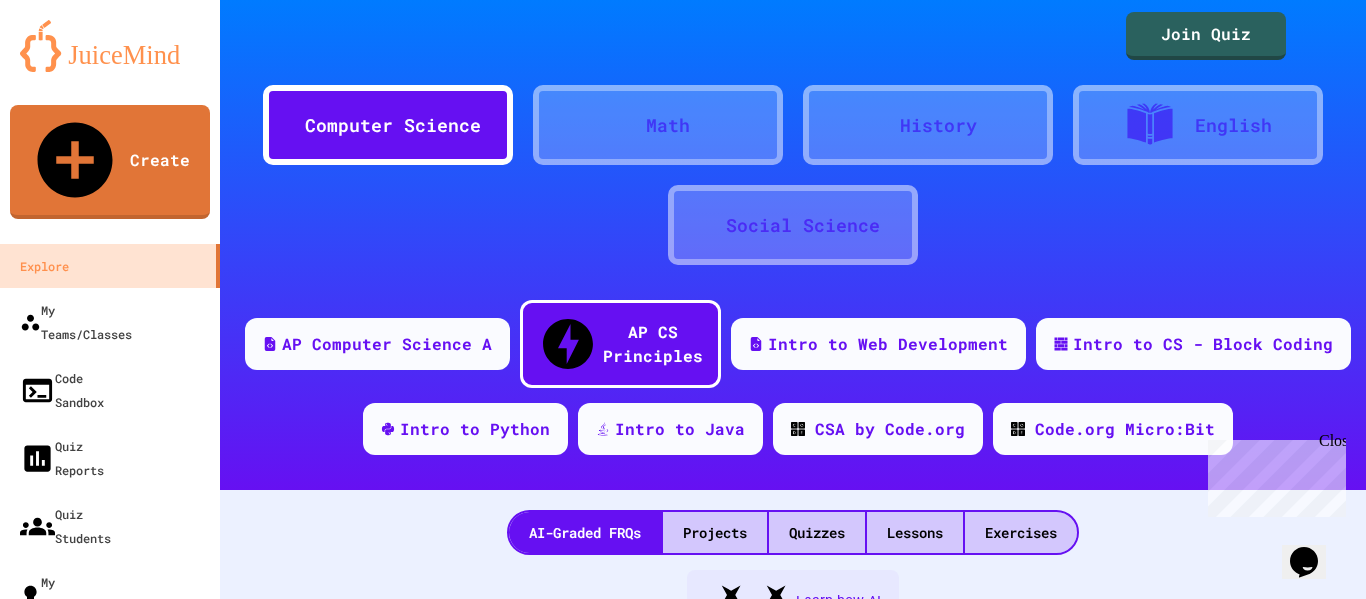 scroll, scrollTop: 100, scrollLeft: 0, axis: vertical 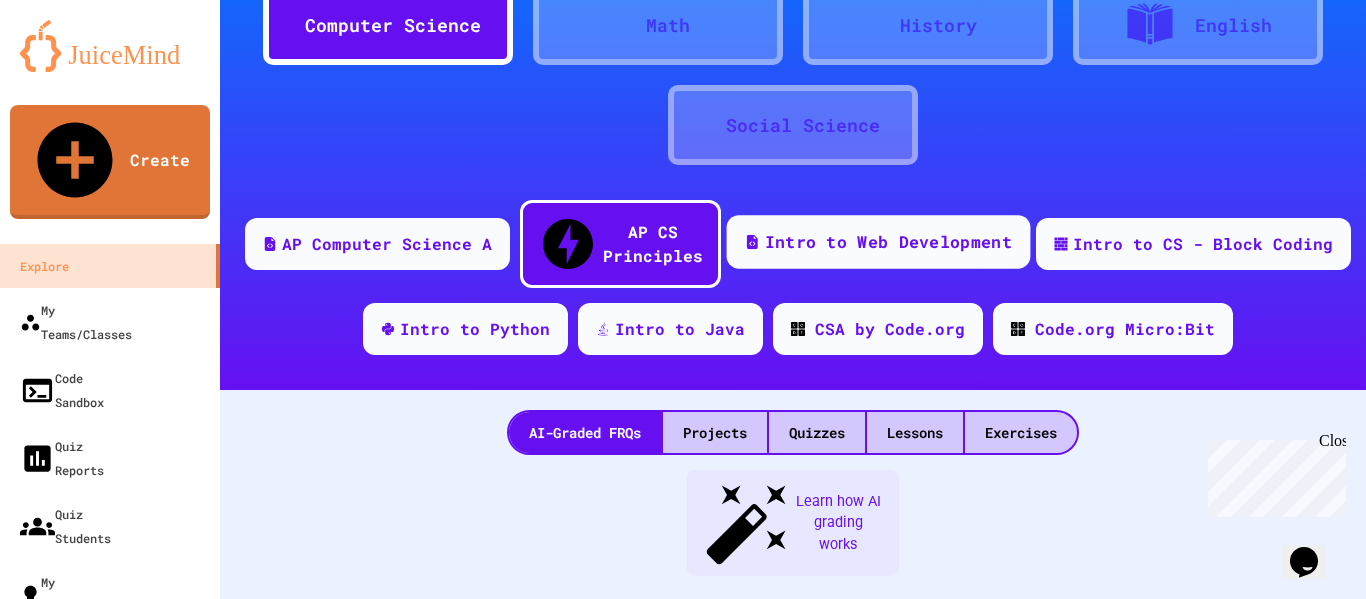 click on "Intro to Web Development" at bounding box center [888, 242] 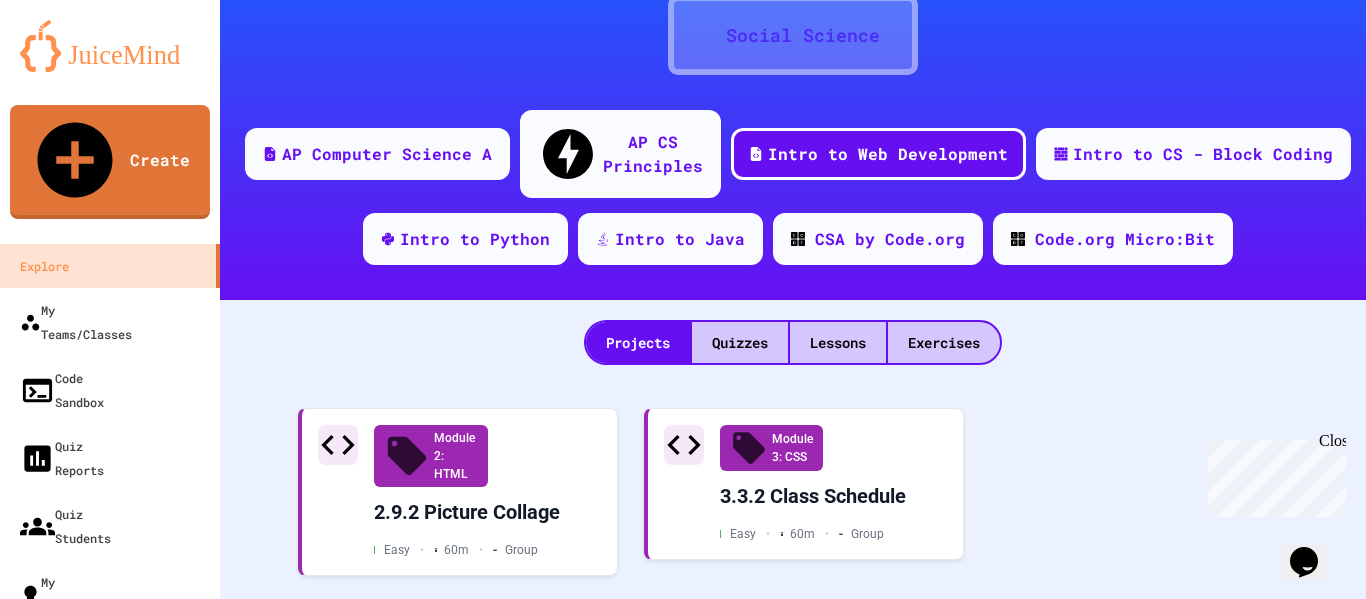 scroll, scrollTop: 189, scrollLeft: 0, axis: vertical 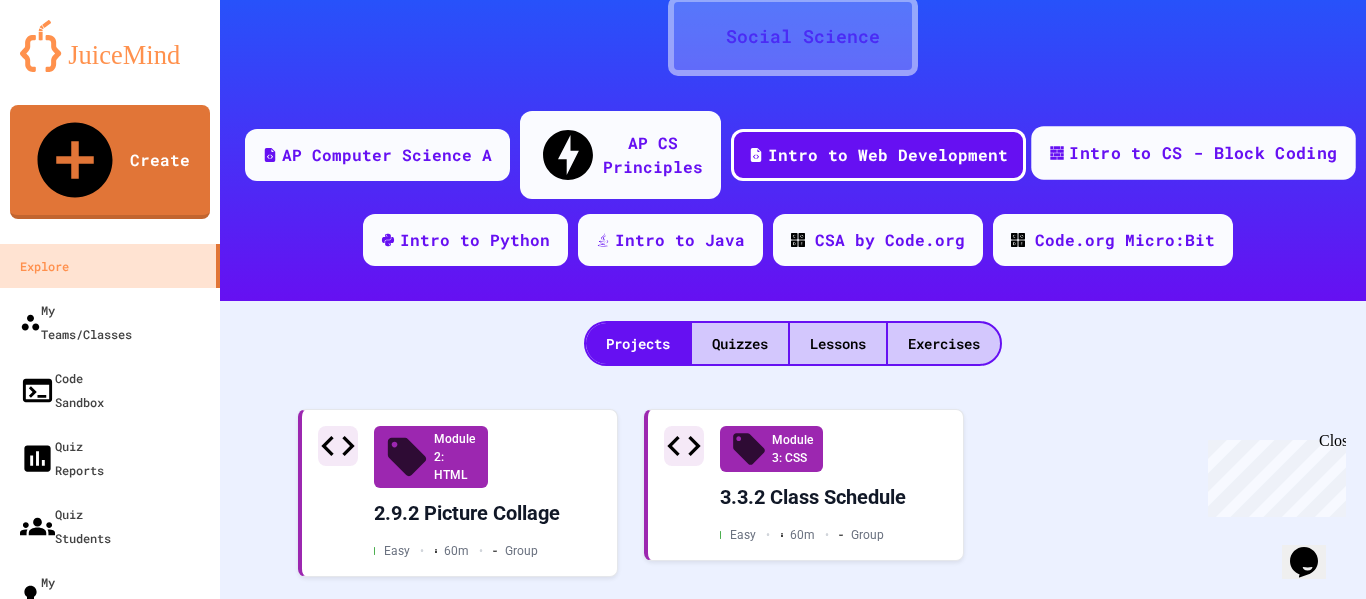 click on "Intro to CS - Block Coding" at bounding box center [1203, 153] 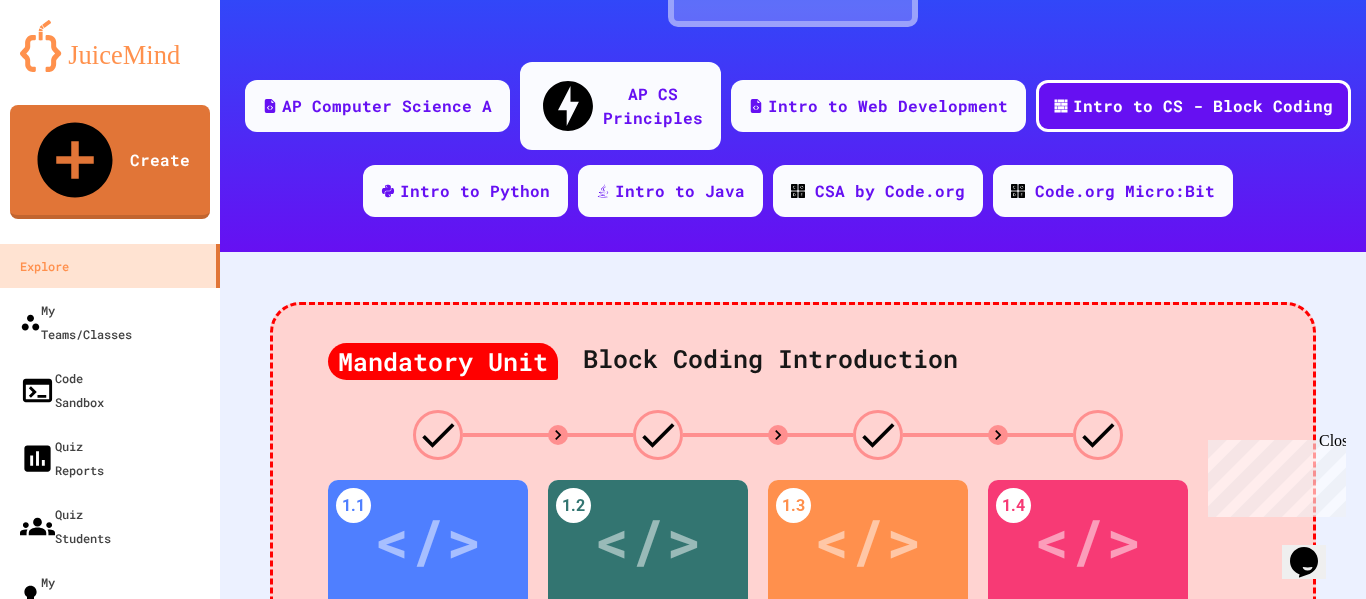 scroll, scrollTop: 0, scrollLeft: 0, axis: both 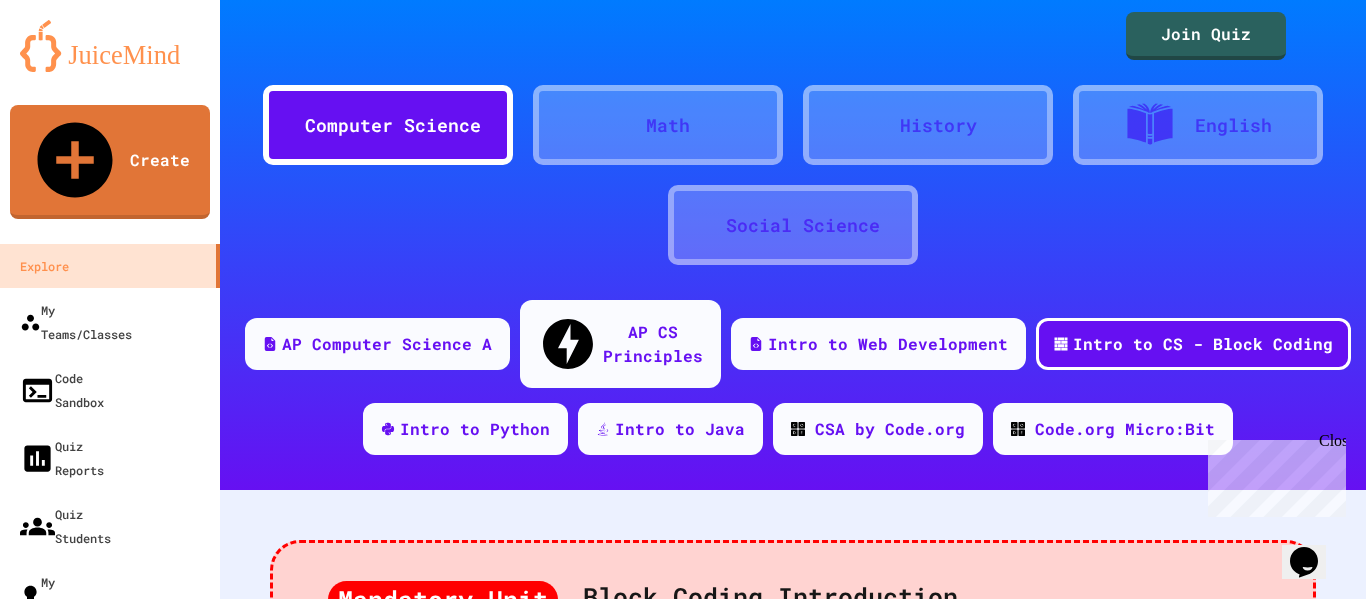 click 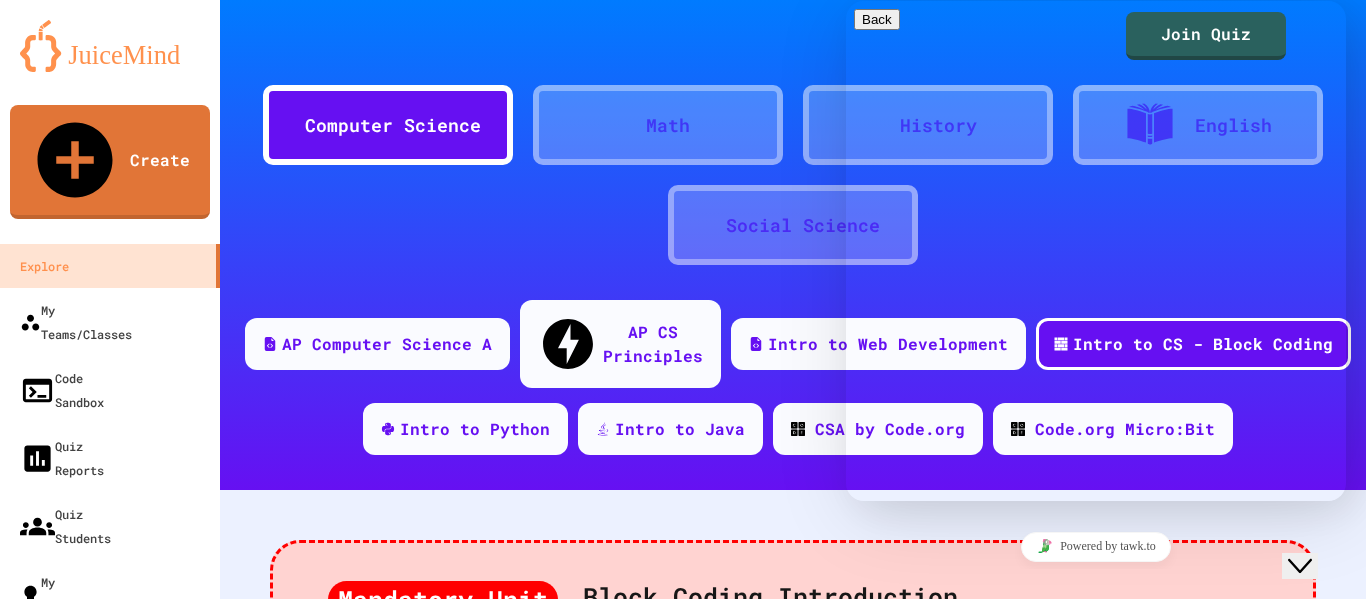 click at bounding box center (854, 698) 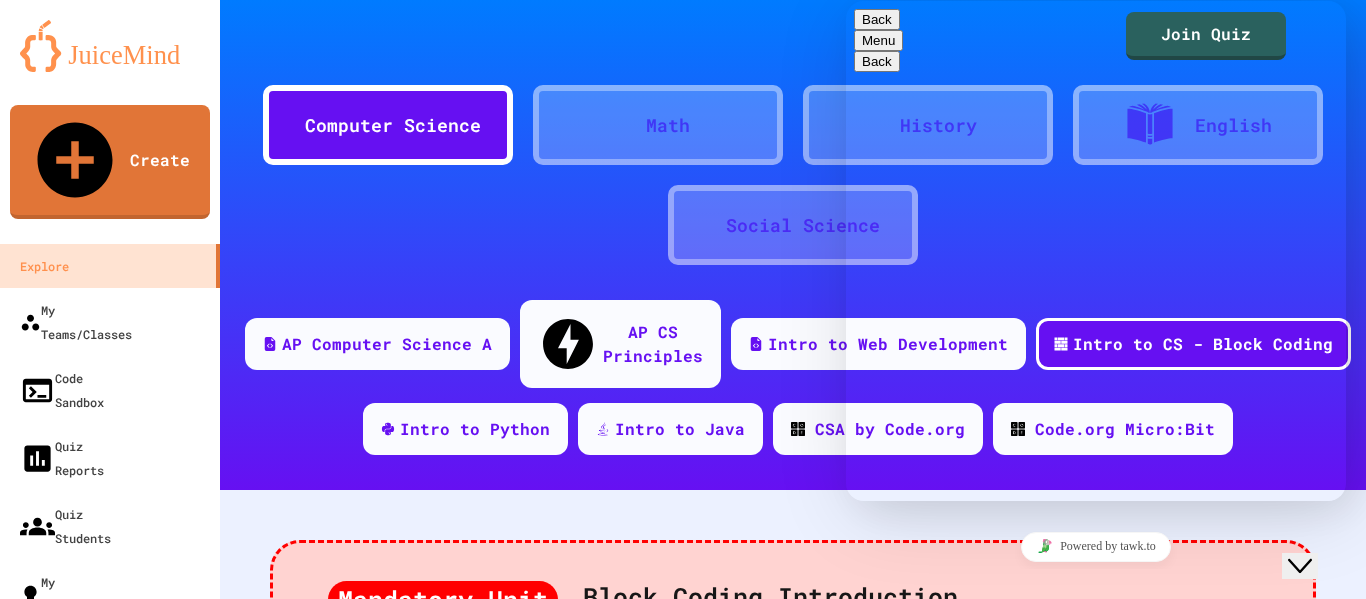 click on "Computer Science Math History English Social Science" at bounding box center (793, 165) 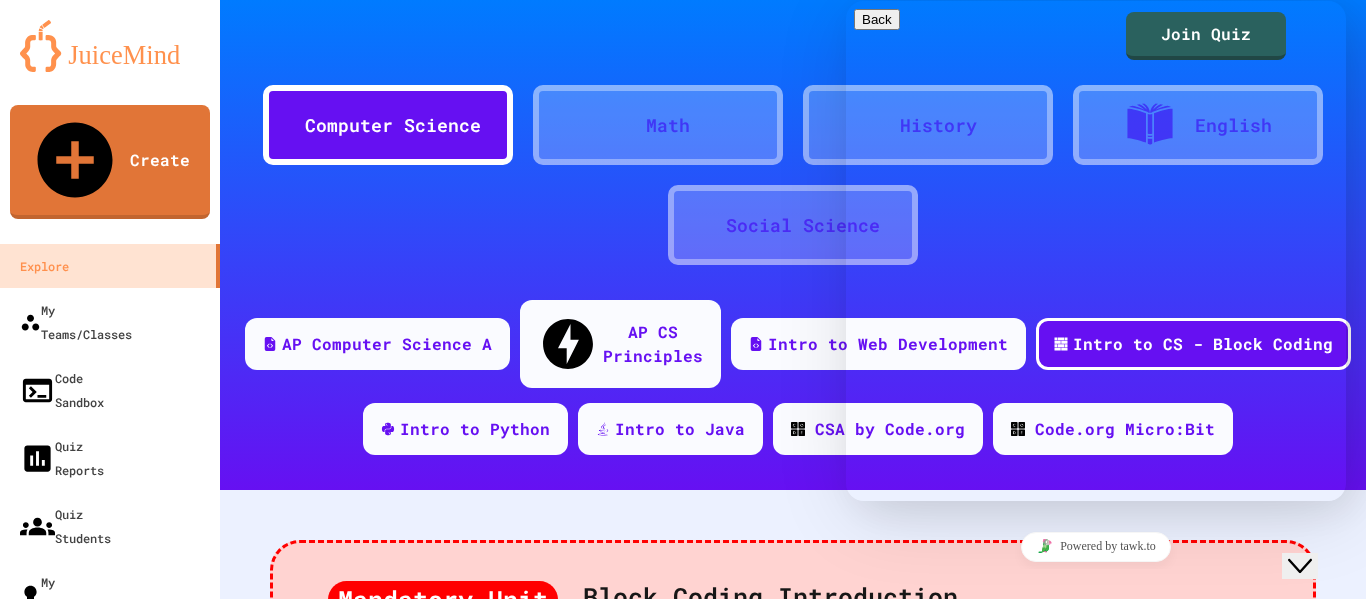 click at bounding box center (862, 701) 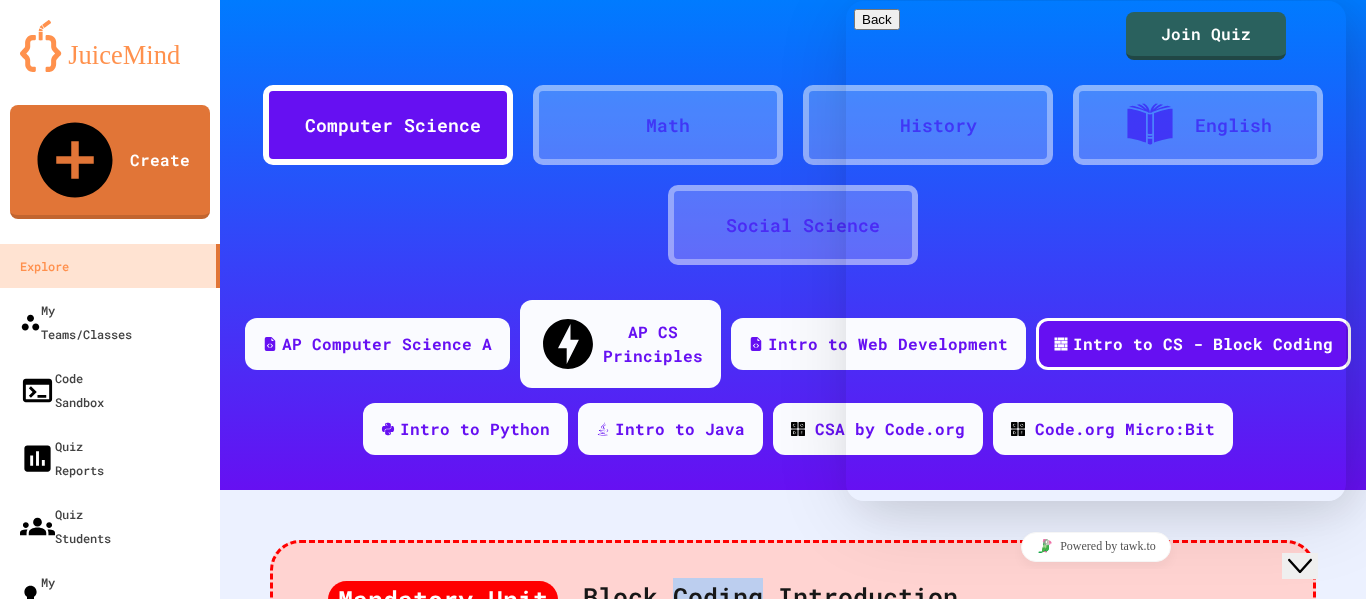 click on "Computer Science Math History English Social Science AP Computer Science A AP CS Principles Intro to Web Development Intro to CS - Block Coding Intro to Python Intro to Java CSA by Code.org Code.org Micro:Bit Mandatory Unit Block Coding Introduction 1.1 </> Capture the Flag 1.2 </> Hide and Seek 1.3 </> Big Bird, Little Fish 1.4 </> Loot Run Unit 2 Repeat Loops 2.1 </> Repeat-do blocks 2.2 </> Repeat-until blocks Unit 3 Conditions 3.1 </> If Statements 3.2 </> If Else Statements Unit 4 Functions 4.1 </> Calling Functions 4.2 </> Writing Functions Unit 5 Variables 5.1 </> Calling variables 5.2 </> Creating Variables" at bounding box center (793, 299) 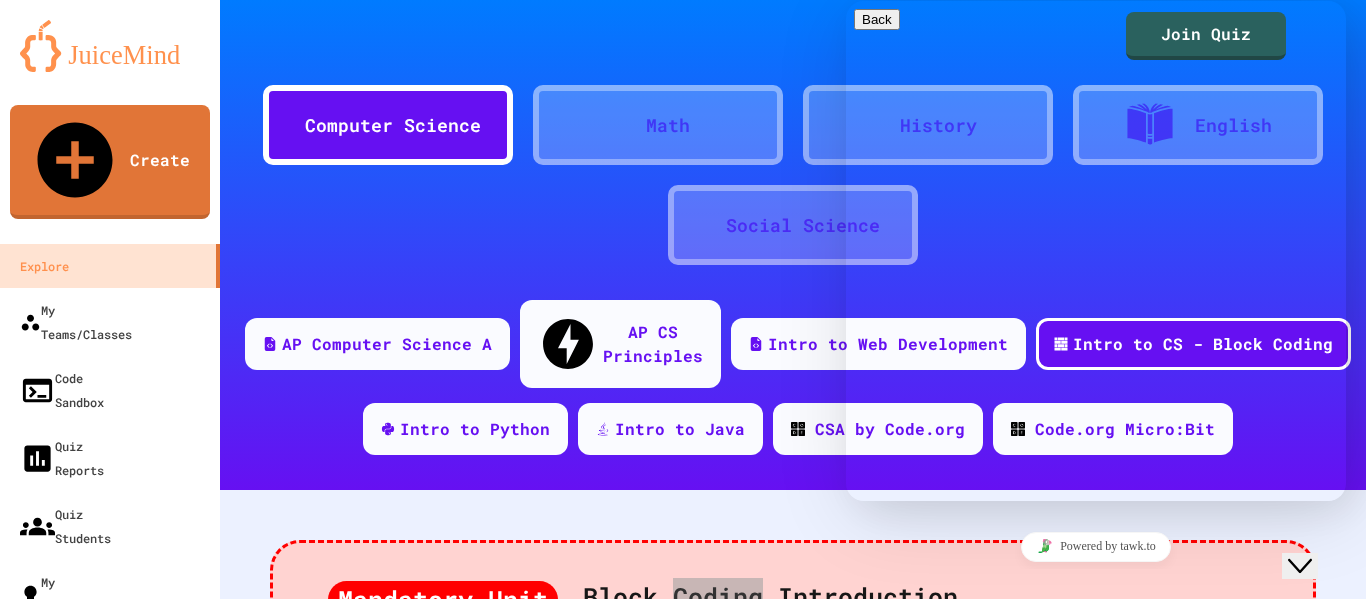 click on "Close Chat This icon closes the chat window." 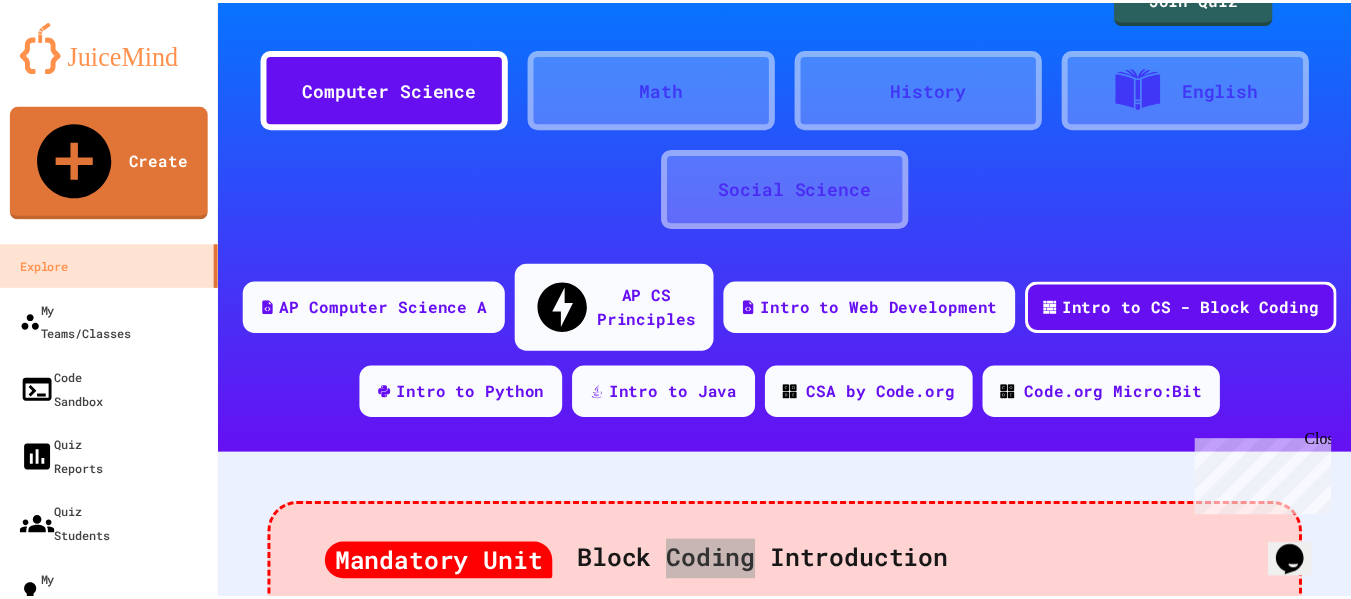 scroll, scrollTop: 0, scrollLeft: 0, axis: both 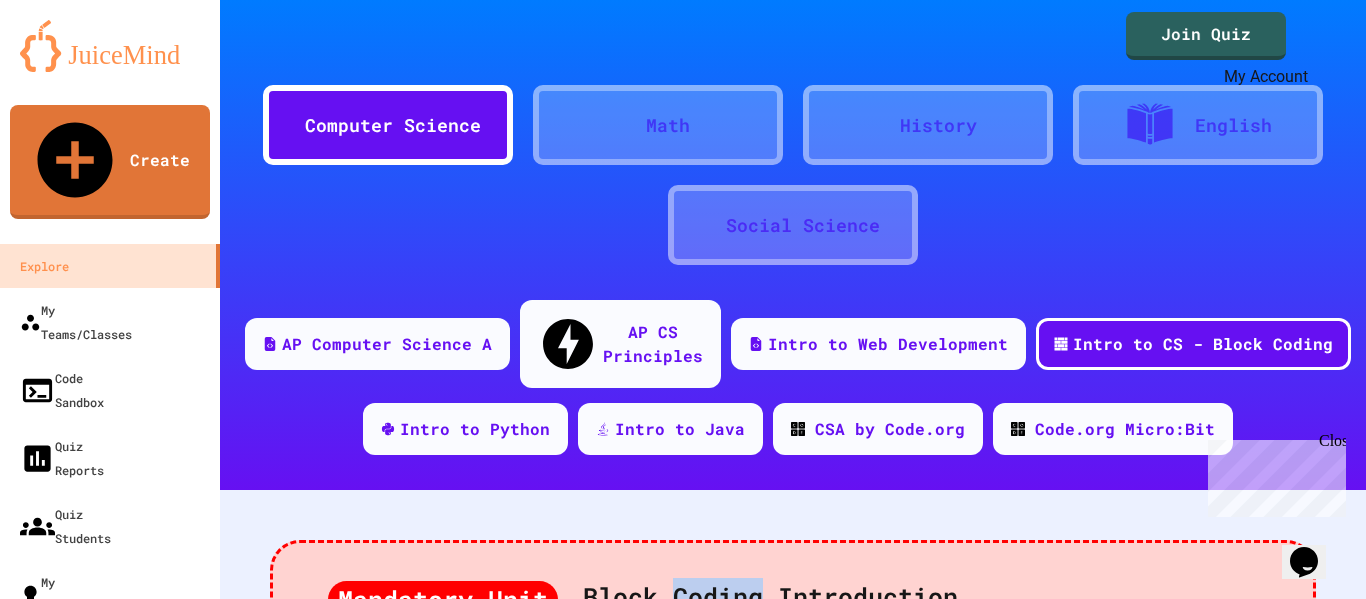 click 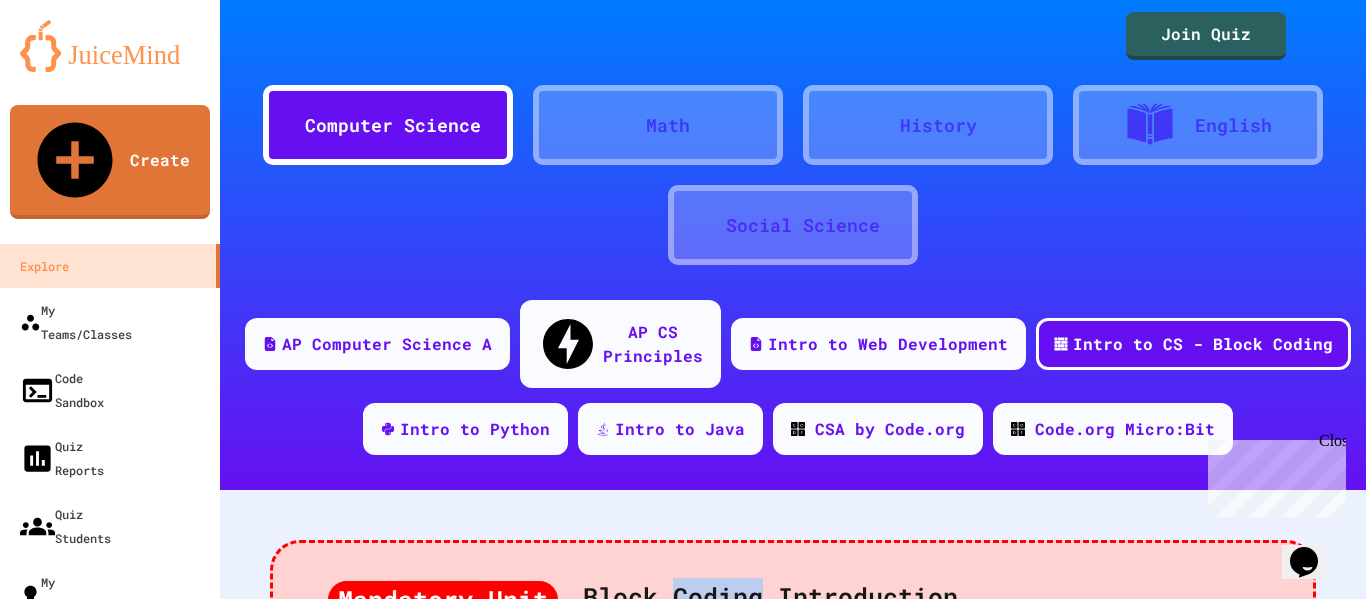 click on "Settings" at bounding box center (693, 2073) 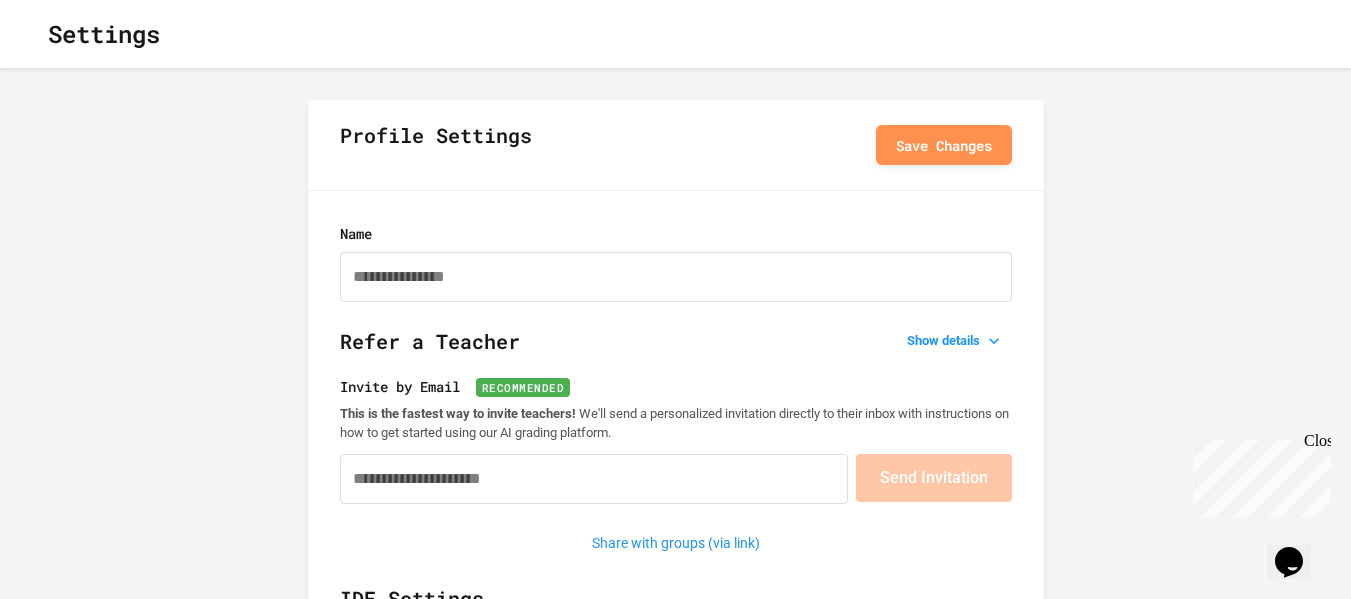 type on "**********" 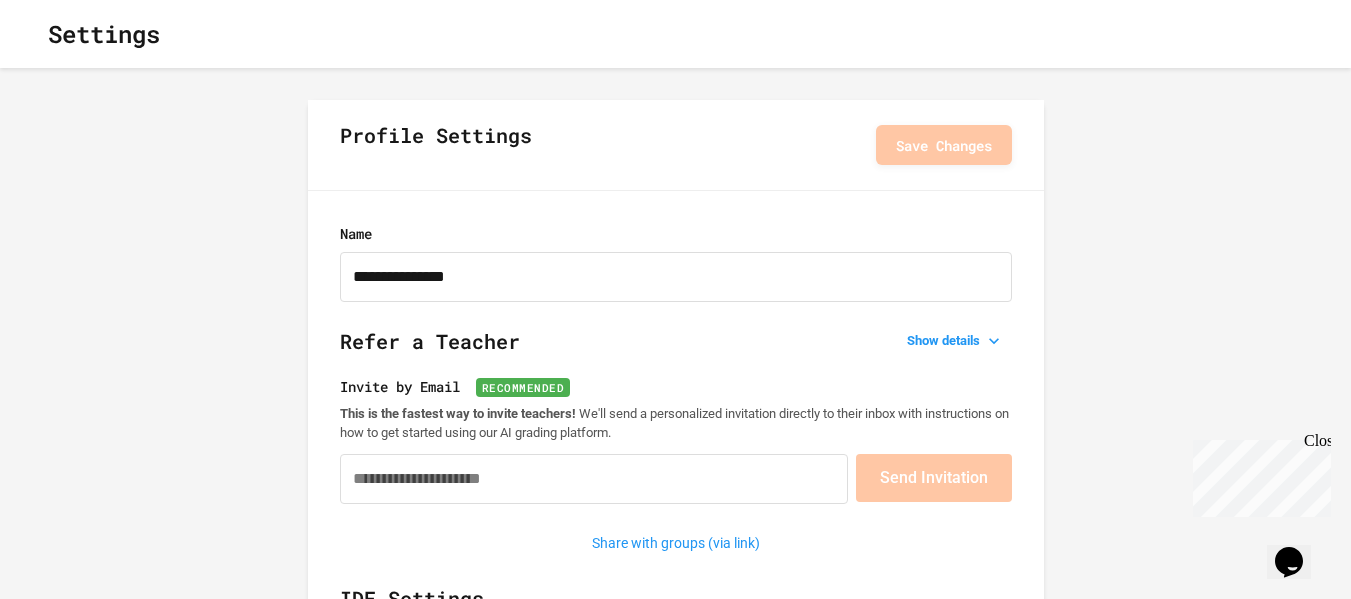 scroll, scrollTop: 100, scrollLeft: 0, axis: vertical 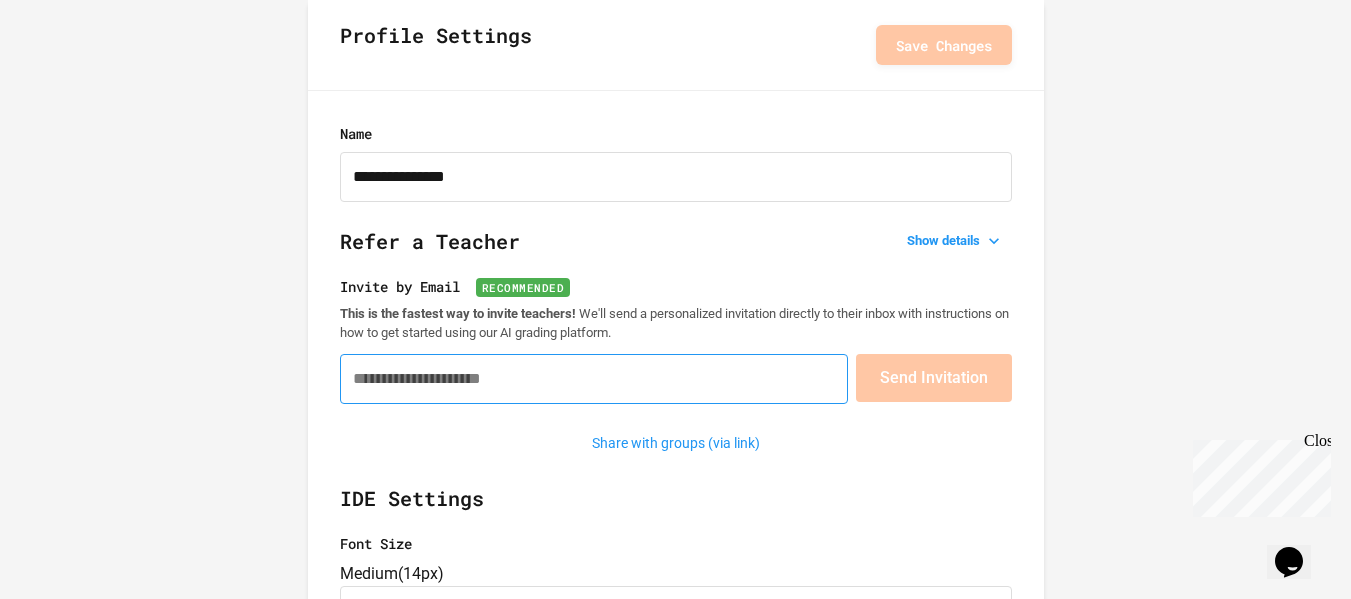 click on "Invite by Email   Recommended" at bounding box center (594, 379) 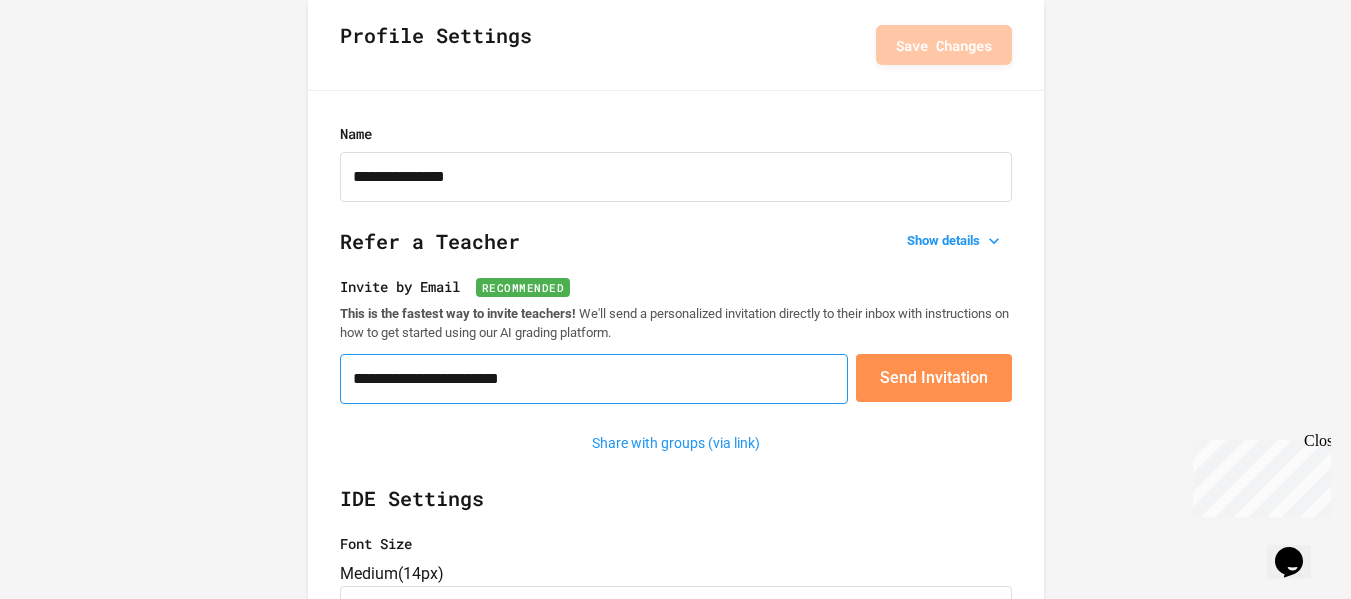 type on "**********" 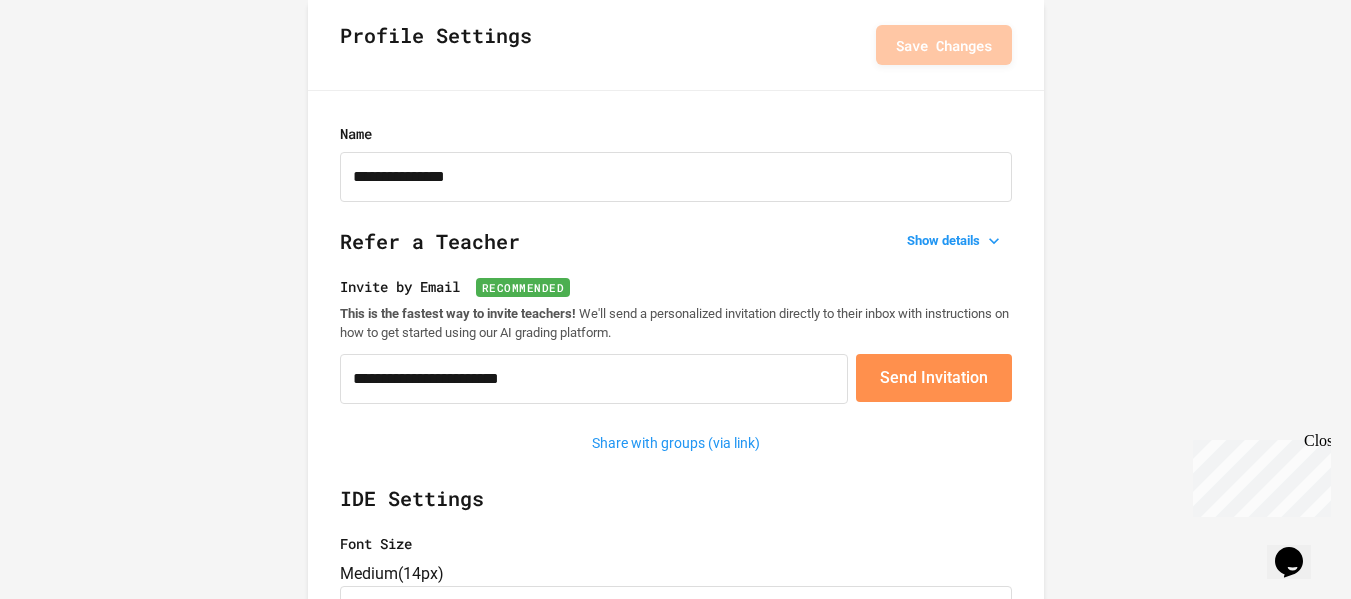 click on "Send Invitation" at bounding box center [934, 378] 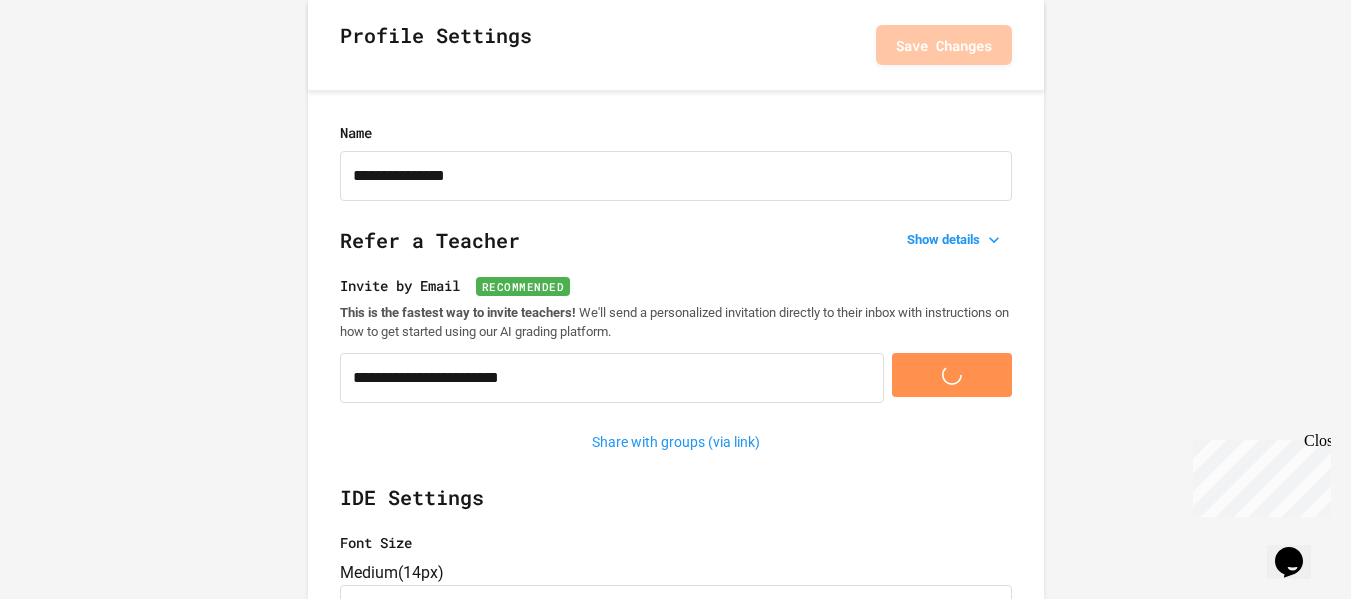 type 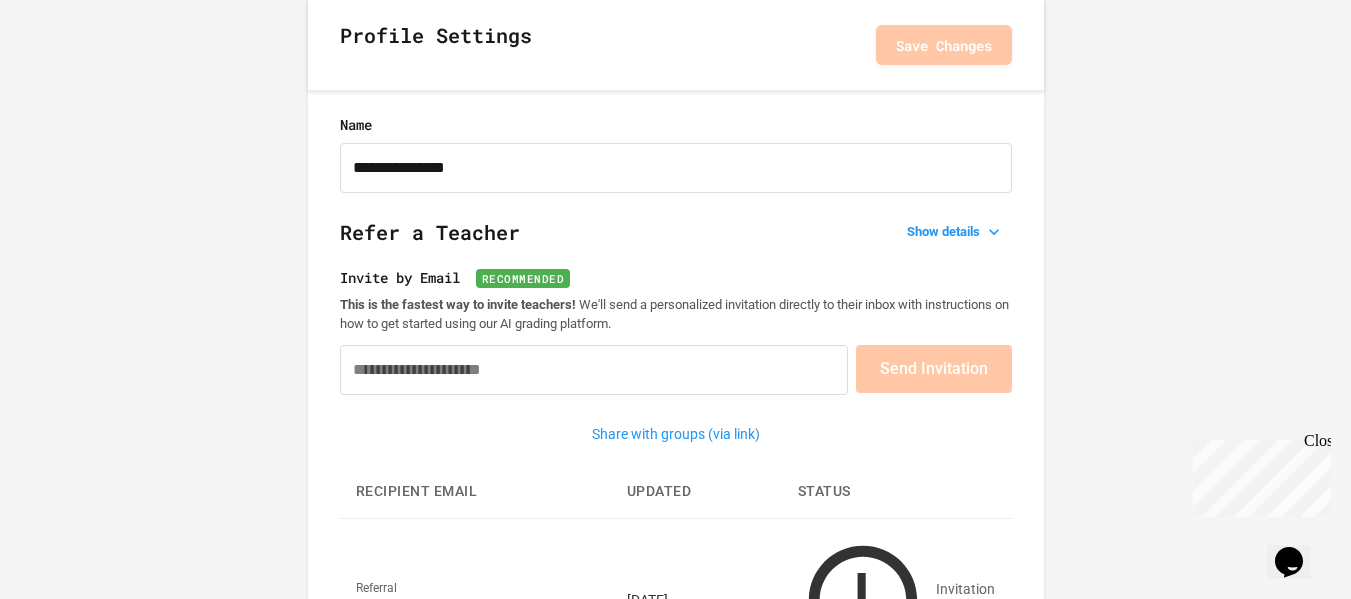 scroll, scrollTop: 200, scrollLeft: 0, axis: vertical 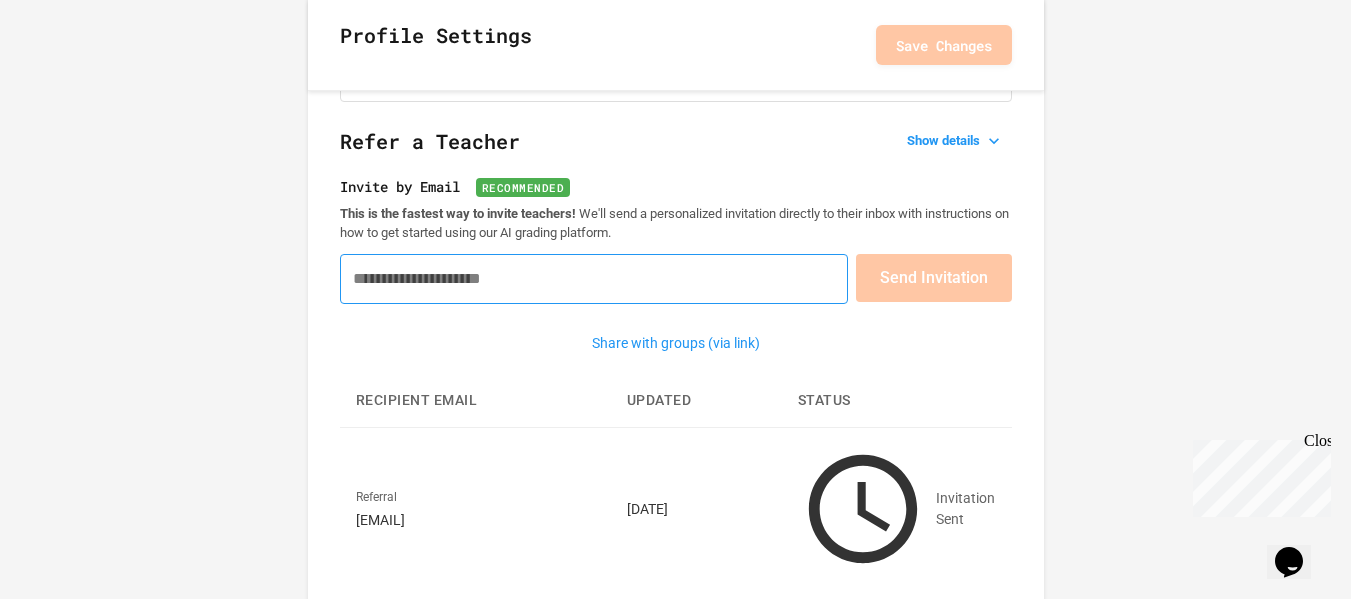 click on "Invite by Email   Recommended" at bounding box center [594, 279] 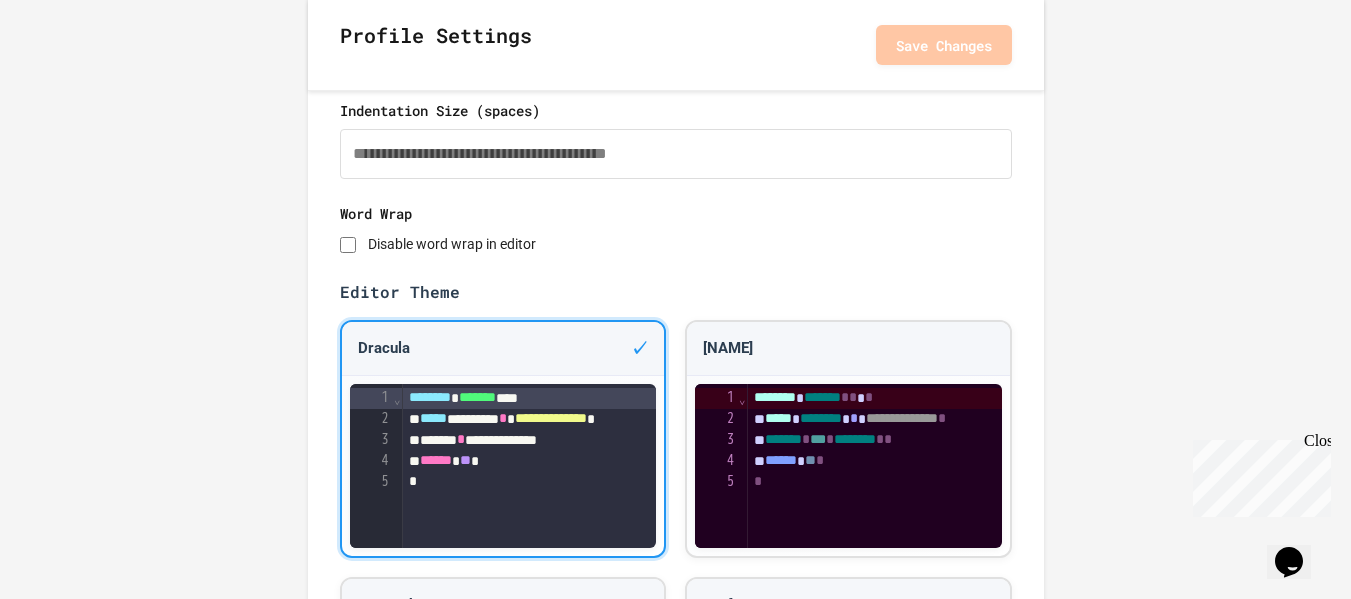 scroll, scrollTop: 1600, scrollLeft: 0, axis: vertical 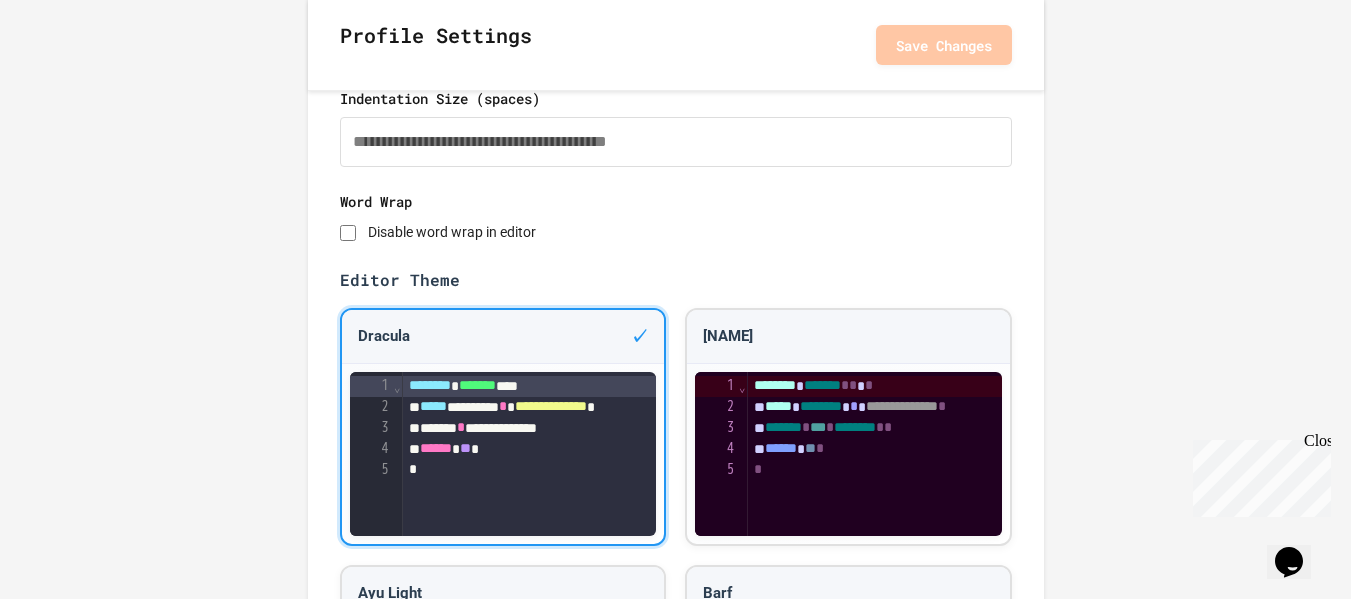 click on "Clouds" at bounding box center [848, 1101] 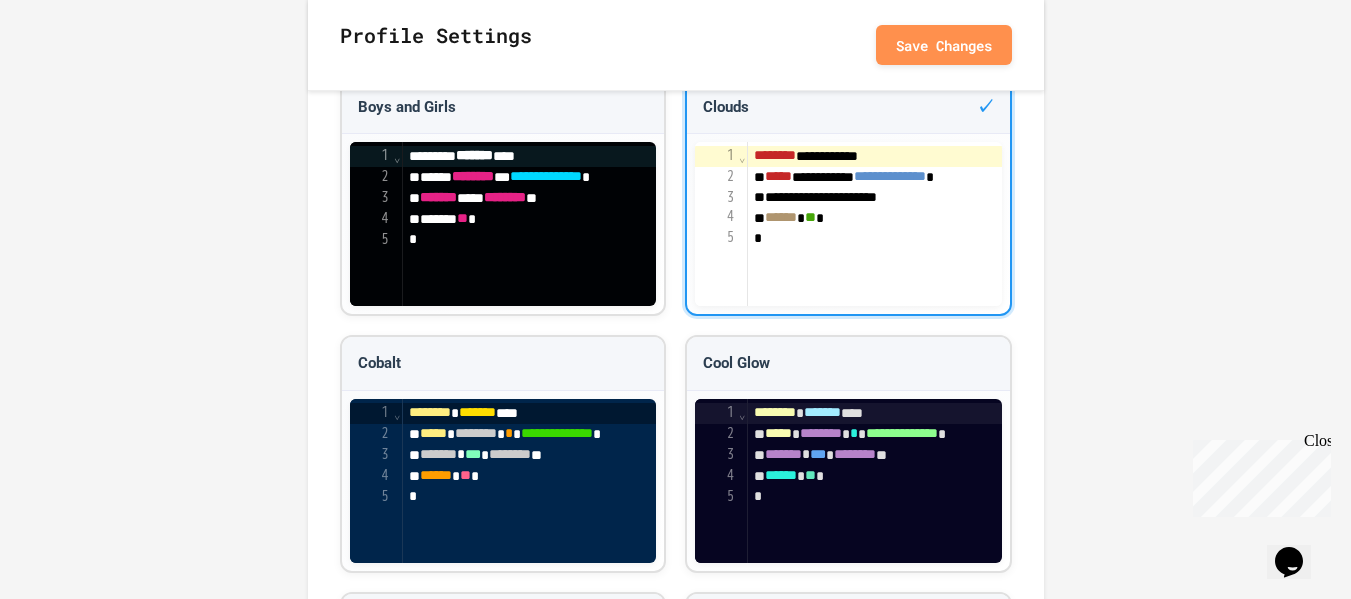 scroll, scrollTop: 2627, scrollLeft: 0, axis: vertical 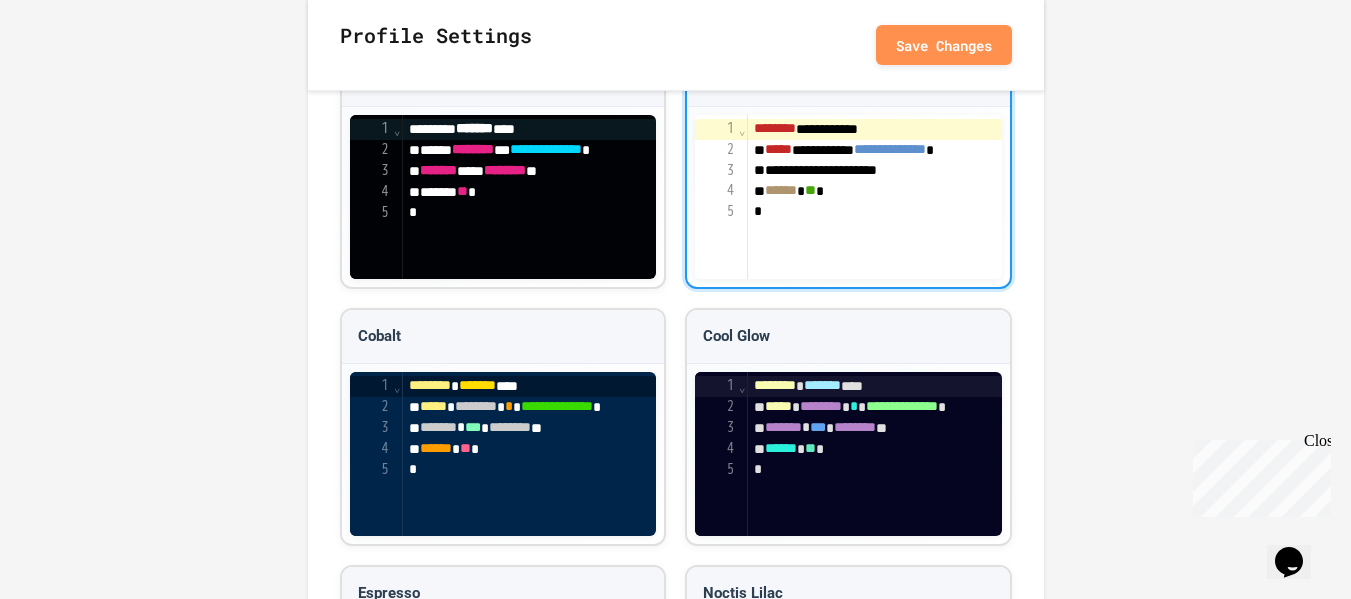 click on "Tomorrow" at bounding box center (848, 1101) 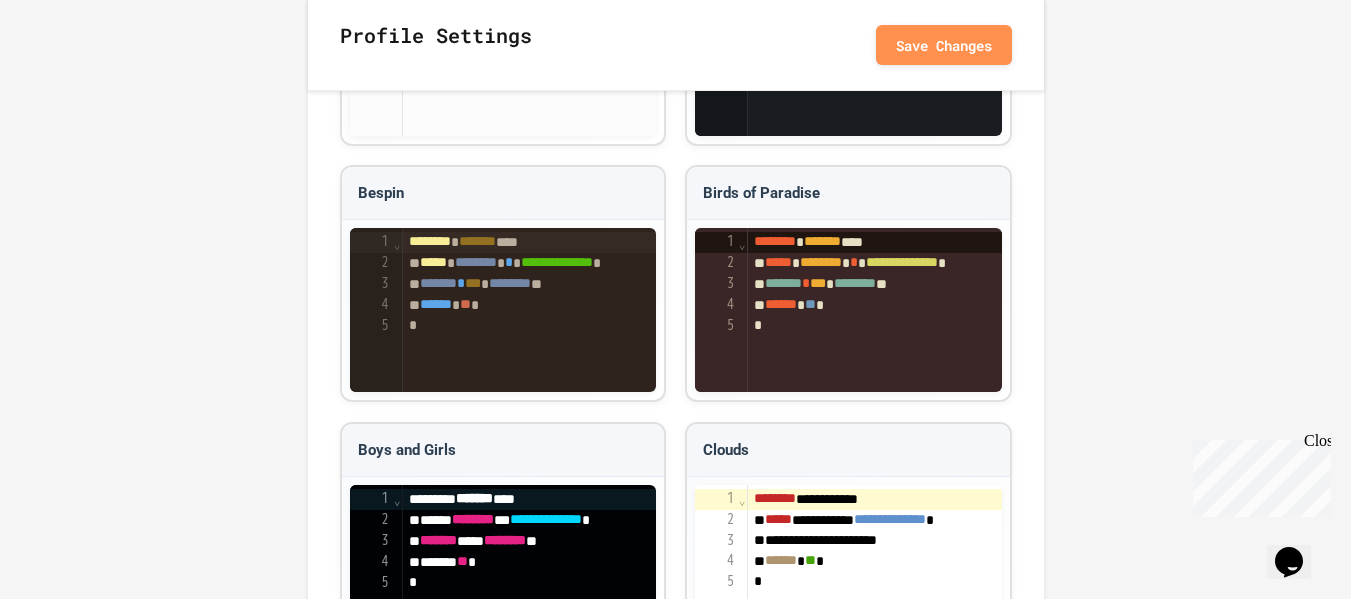 scroll, scrollTop: 2227, scrollLeft: 0, axis: vertical 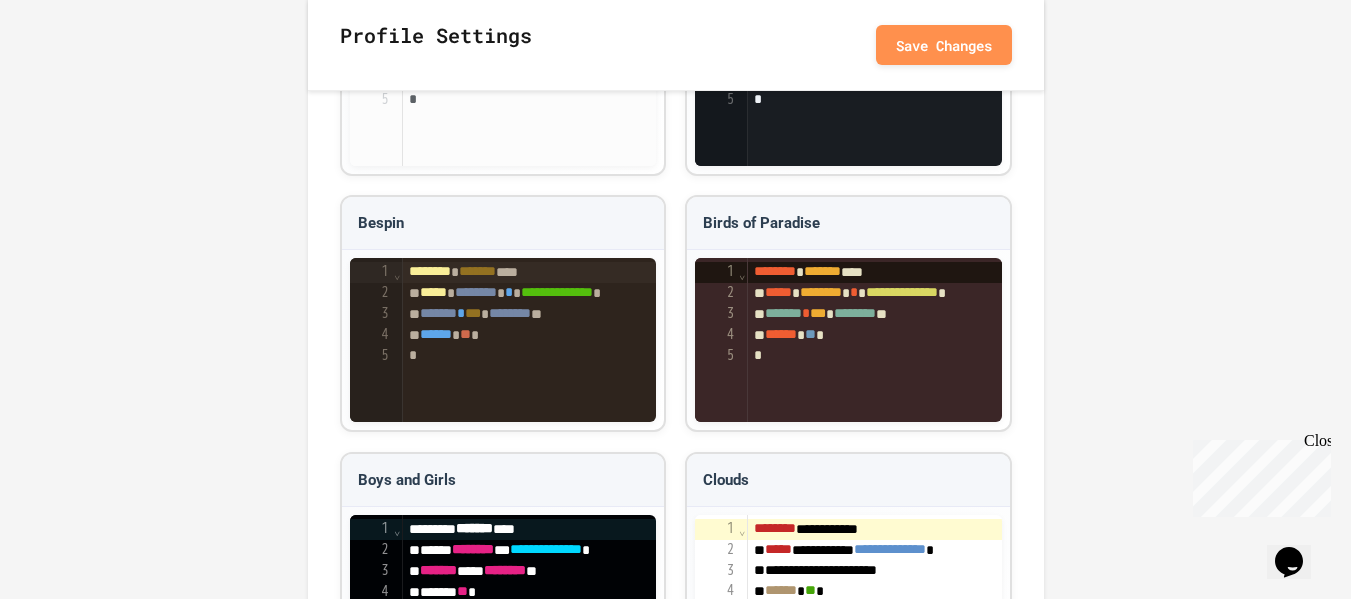 click on "Noctis Lilac" at bounding box center (848, 988) 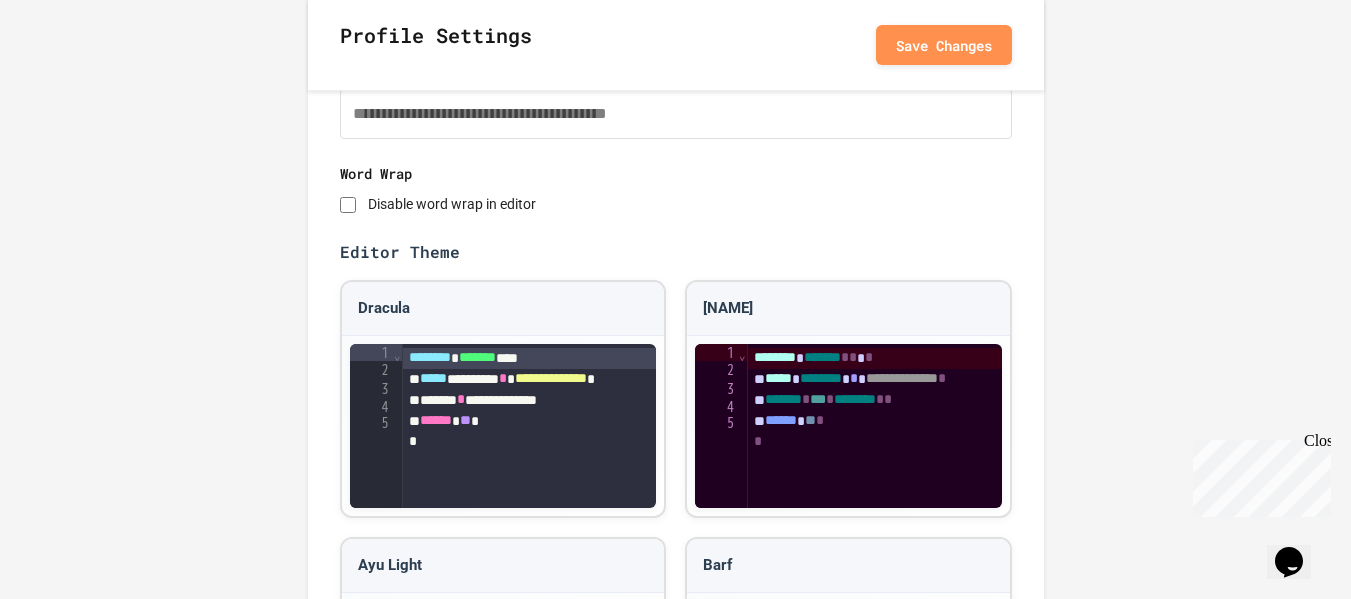 scroll, scrollTop: 1627, scrollLeft: 0, axis: vertical 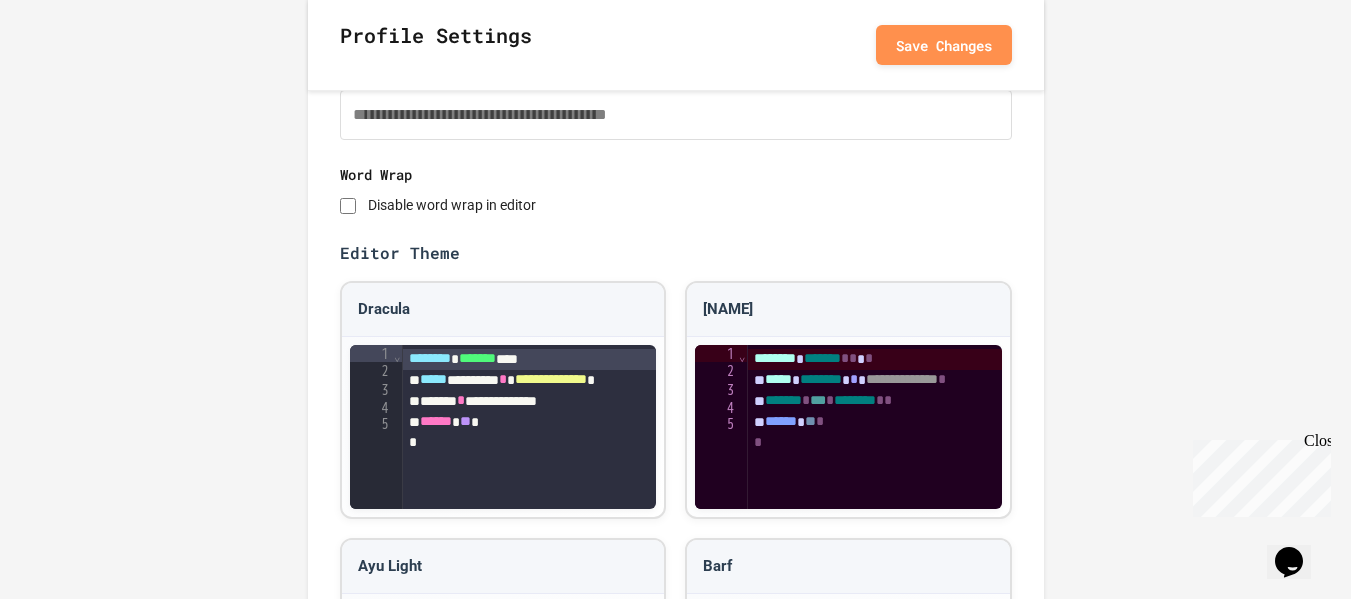 click on "Clouds" at bounding box center [848, 1074] 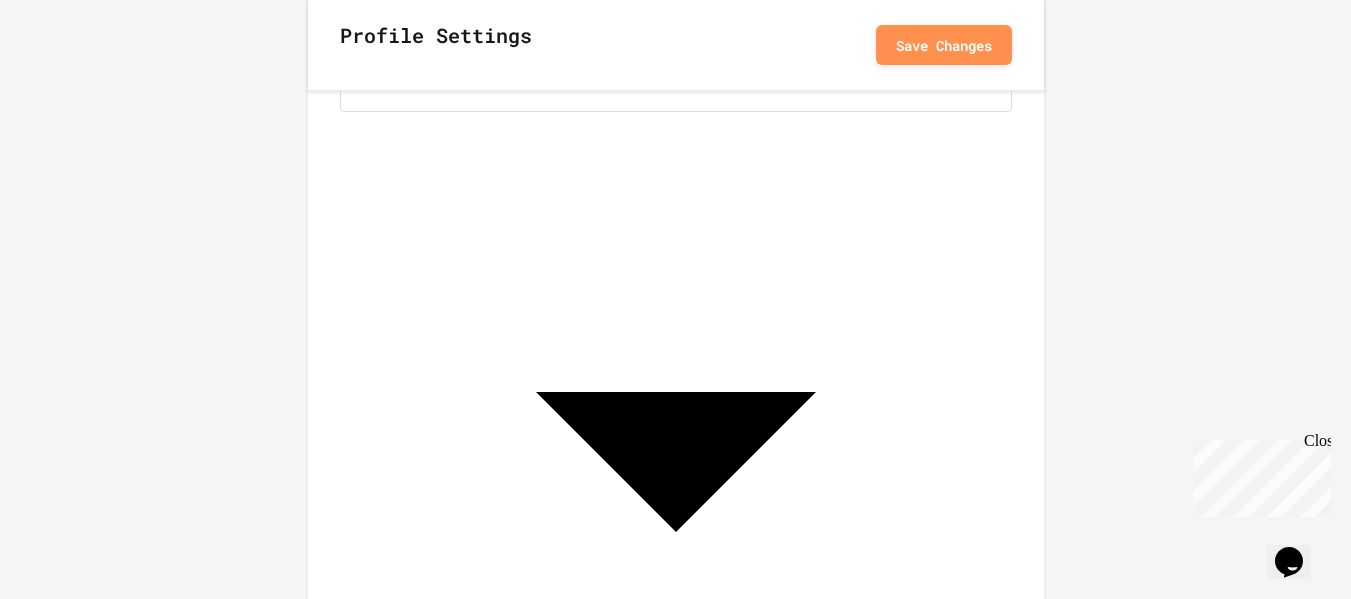 scroll, scrollTop: 827, scrollLeft: 0, axis: vertical 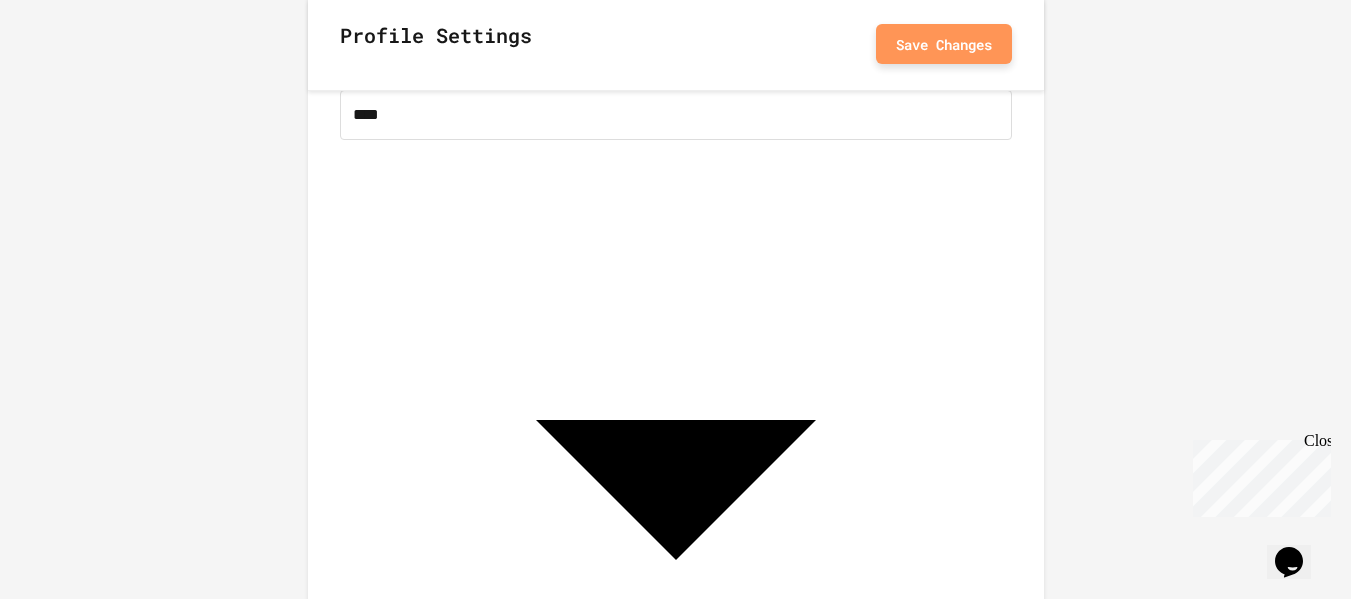 click on "Save Changes" at bounding box center [944, 44] 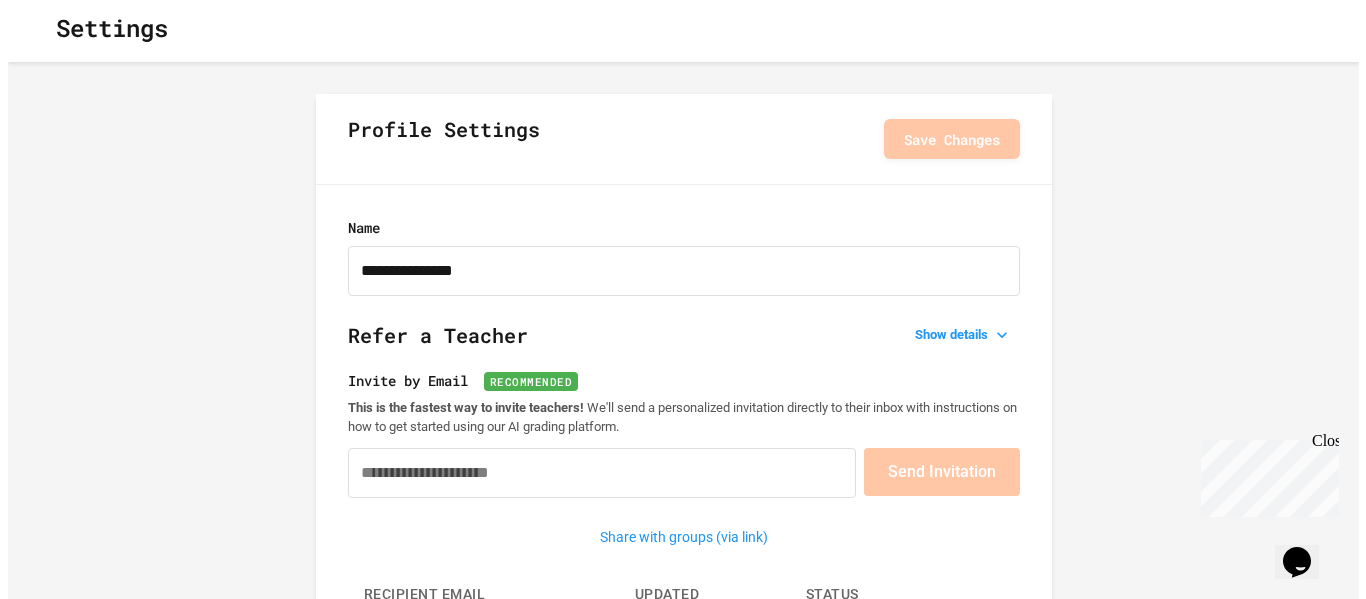 scroll, scrollTop: 0, scrollLeft: 0, axis: both 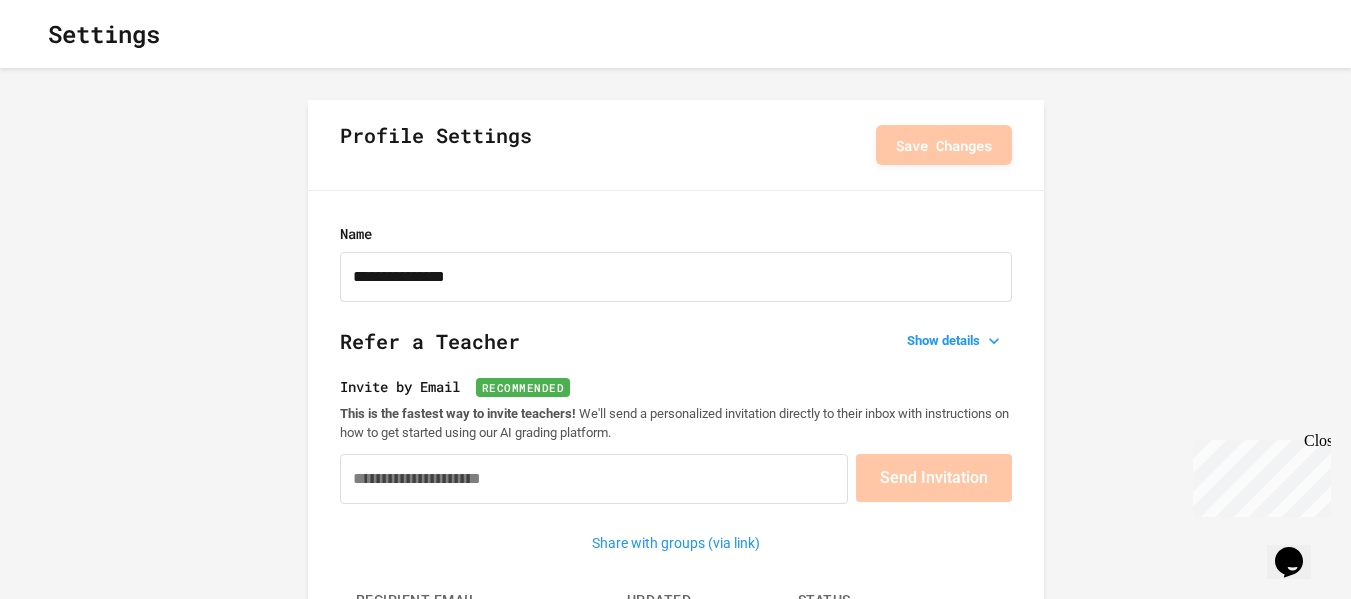 click 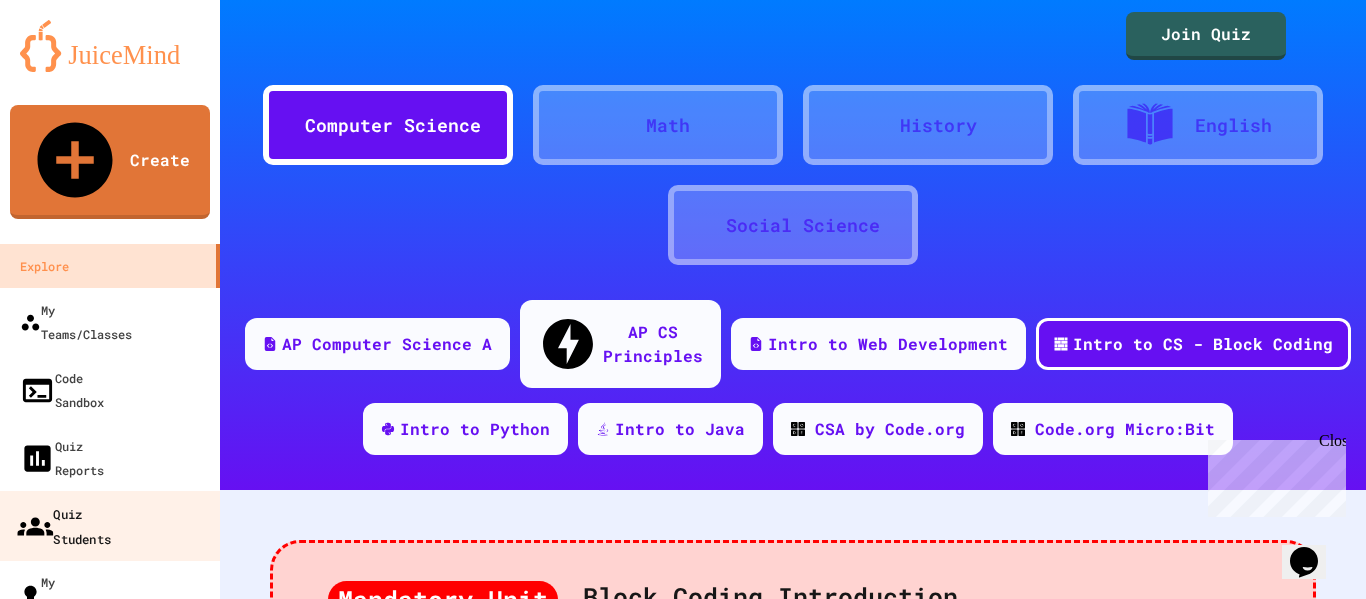 click on "Quiz Students" at bounding box center (64, 525) 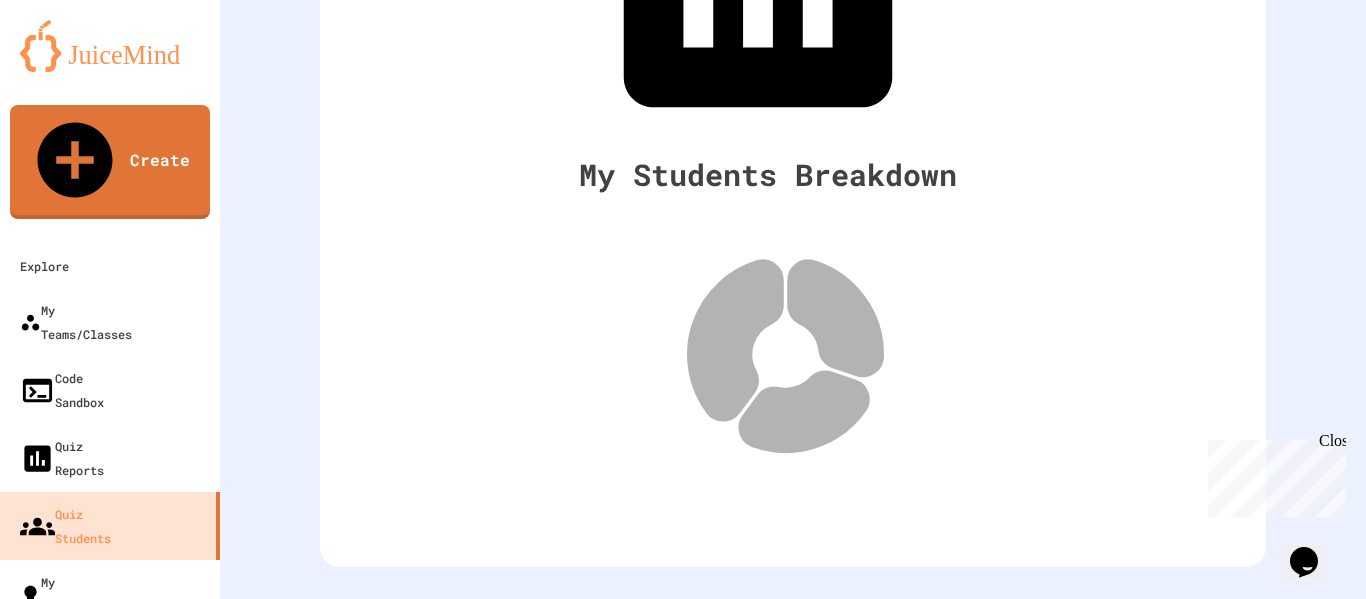 scroll, scrollTop: 350, scrollLeft: 0, axis: vertical 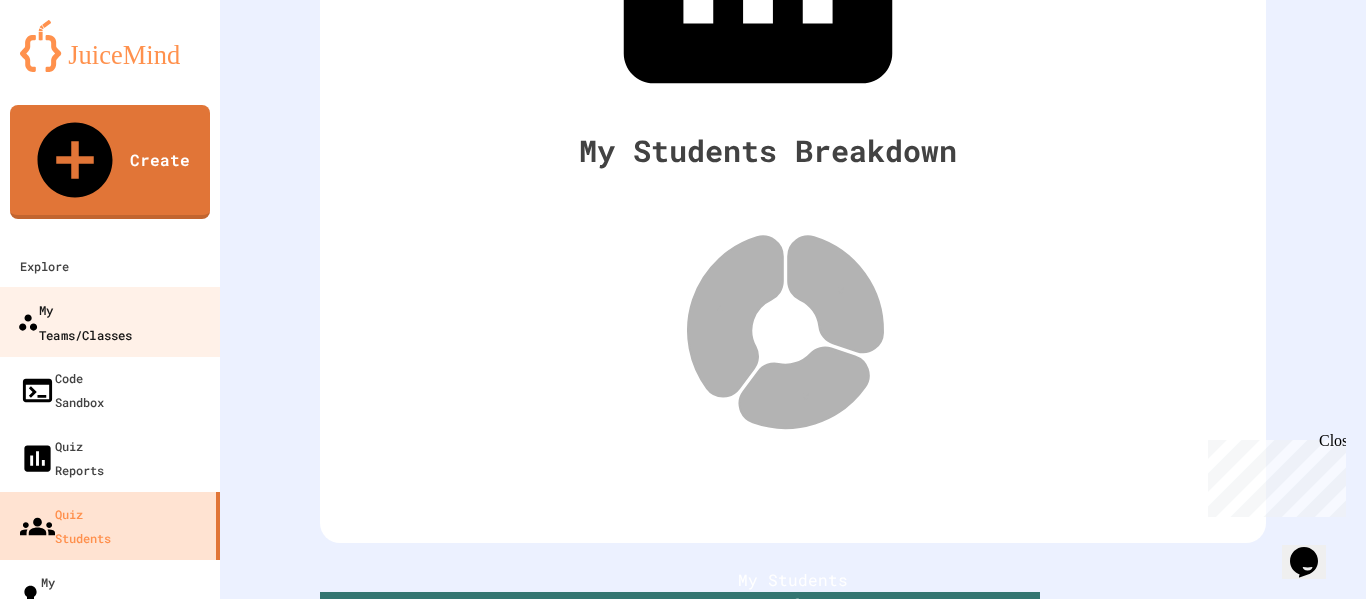 click on "My Teams/Classes" at bounding box center (74, 321) 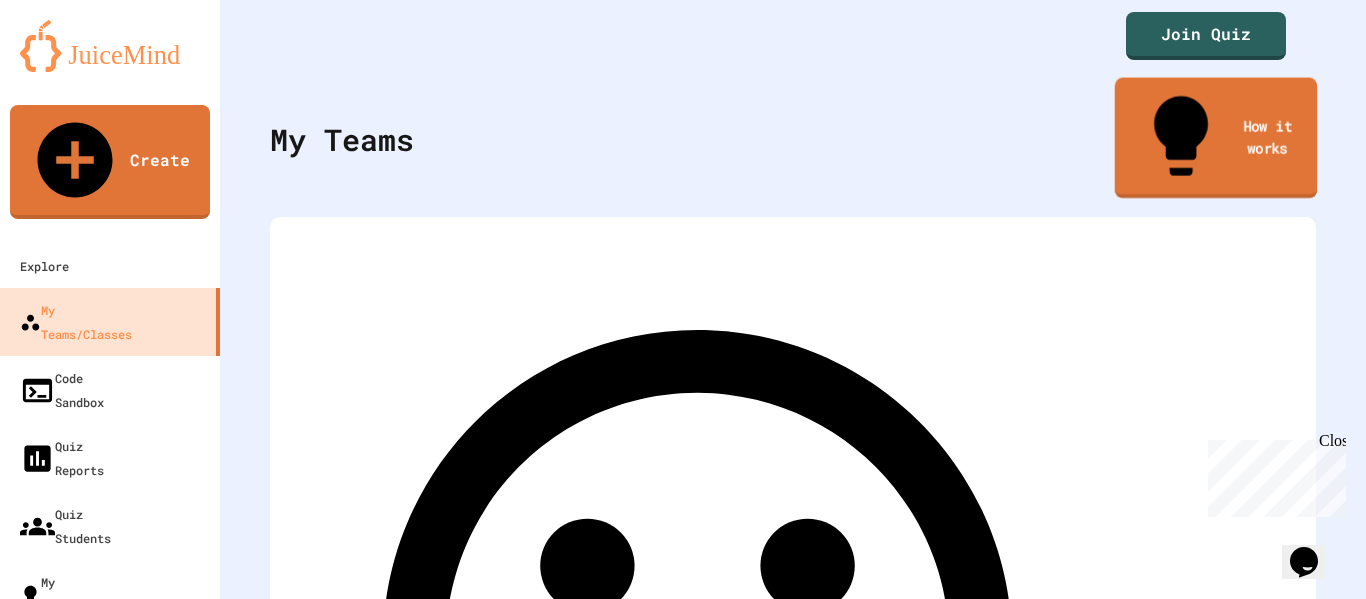click on "How it works" at bounding box center [1216, 138] 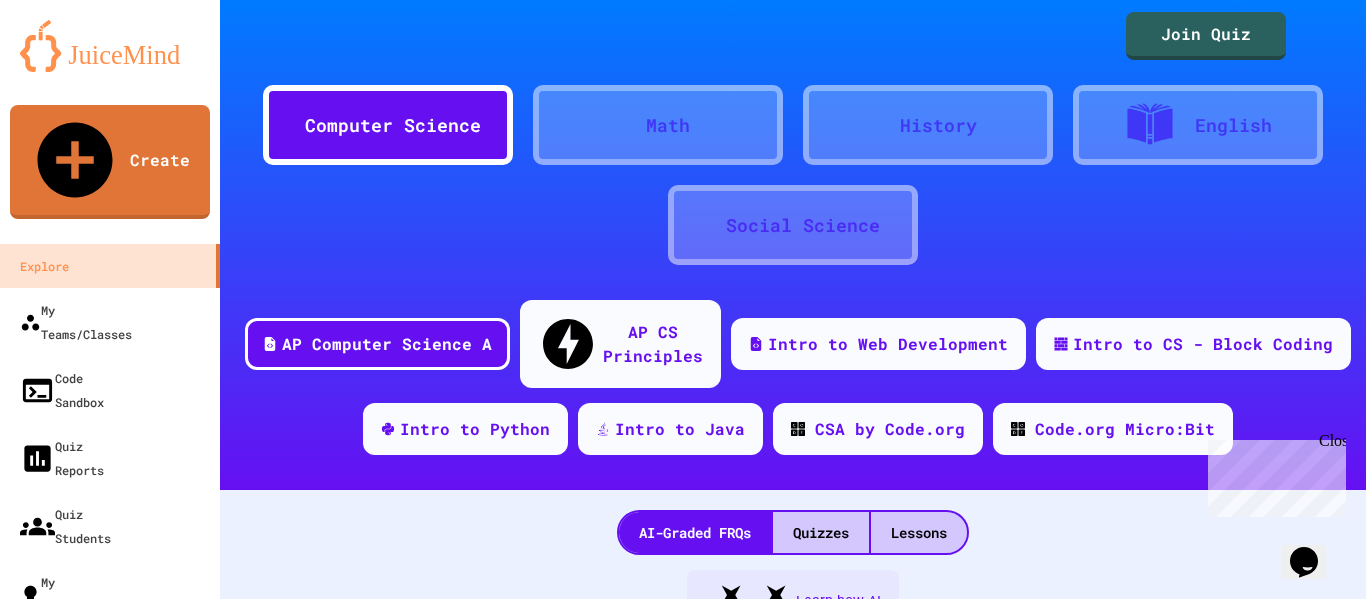 scroll, scrollTop: 400, scrollLeft: 0, axis: vertical 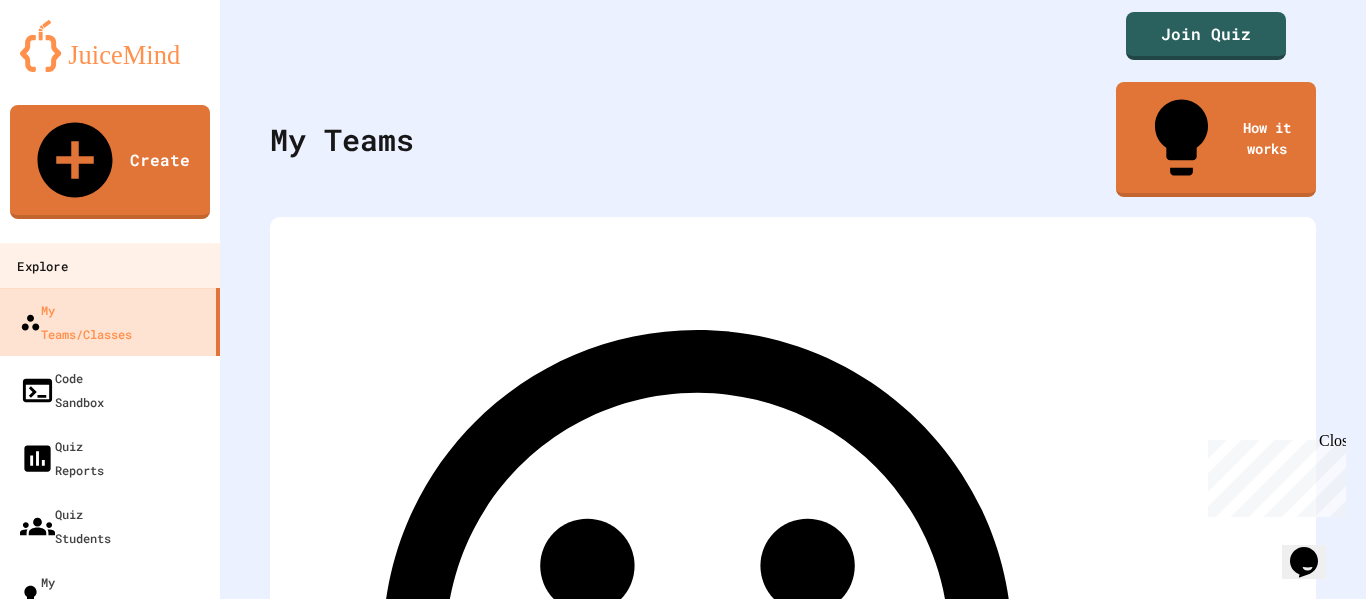 click on "Explore" at bounding box center (42, 266) 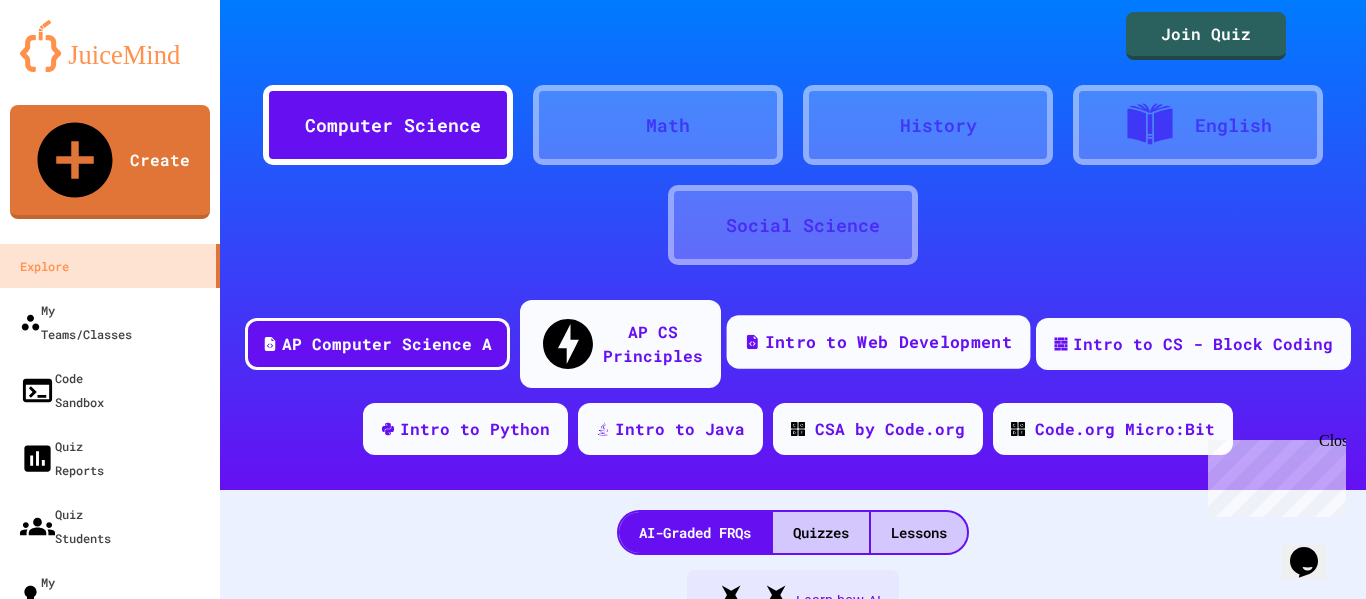 click on "Intro to Web Development" at bounding box center (888, 342) 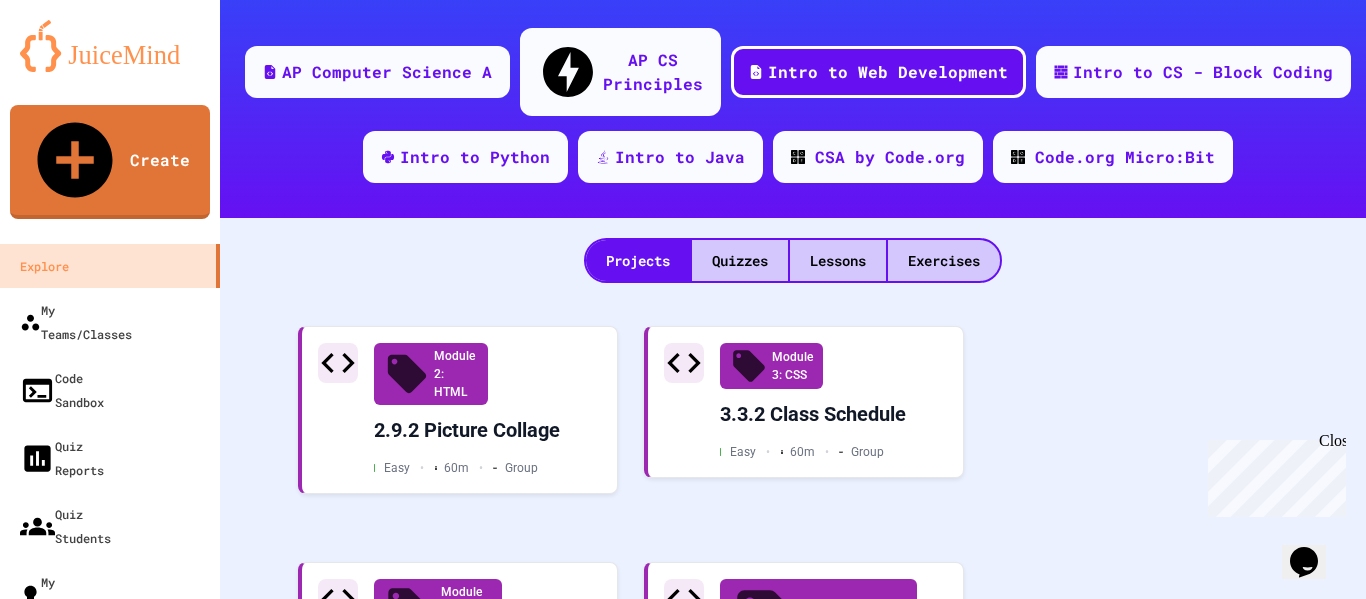 scroll, scrollTop: 435, scrollLeft: 0, axis: vertical 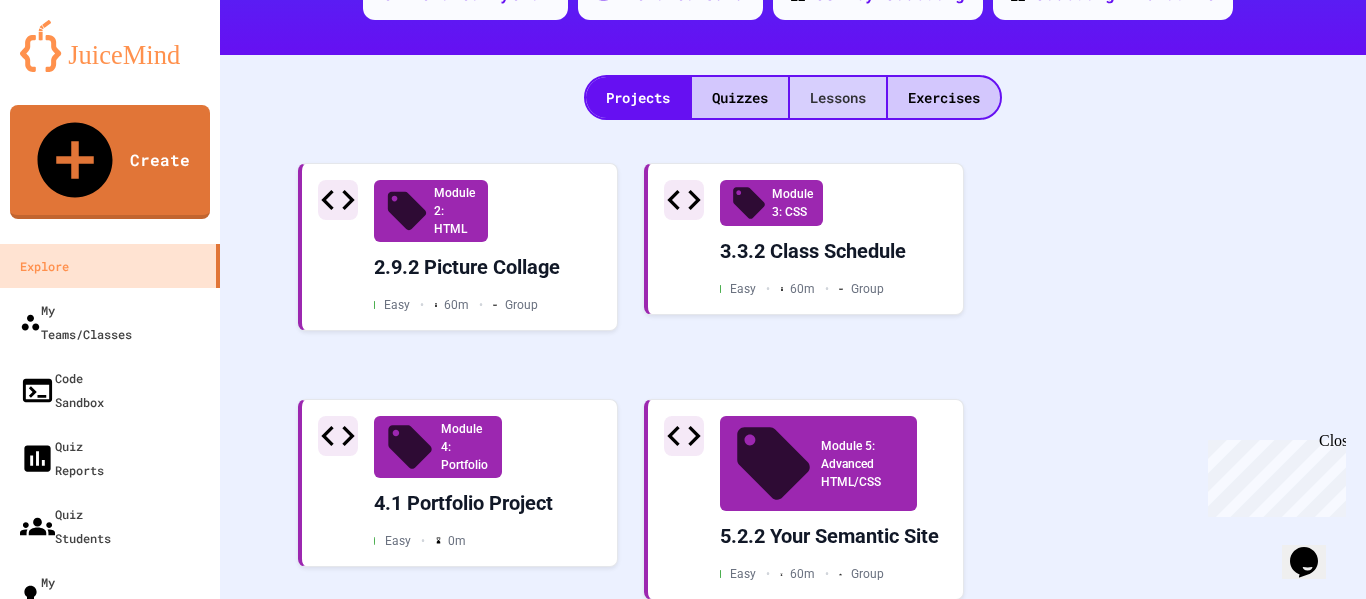 click on "Lessons" at bounding box center [838, 97] 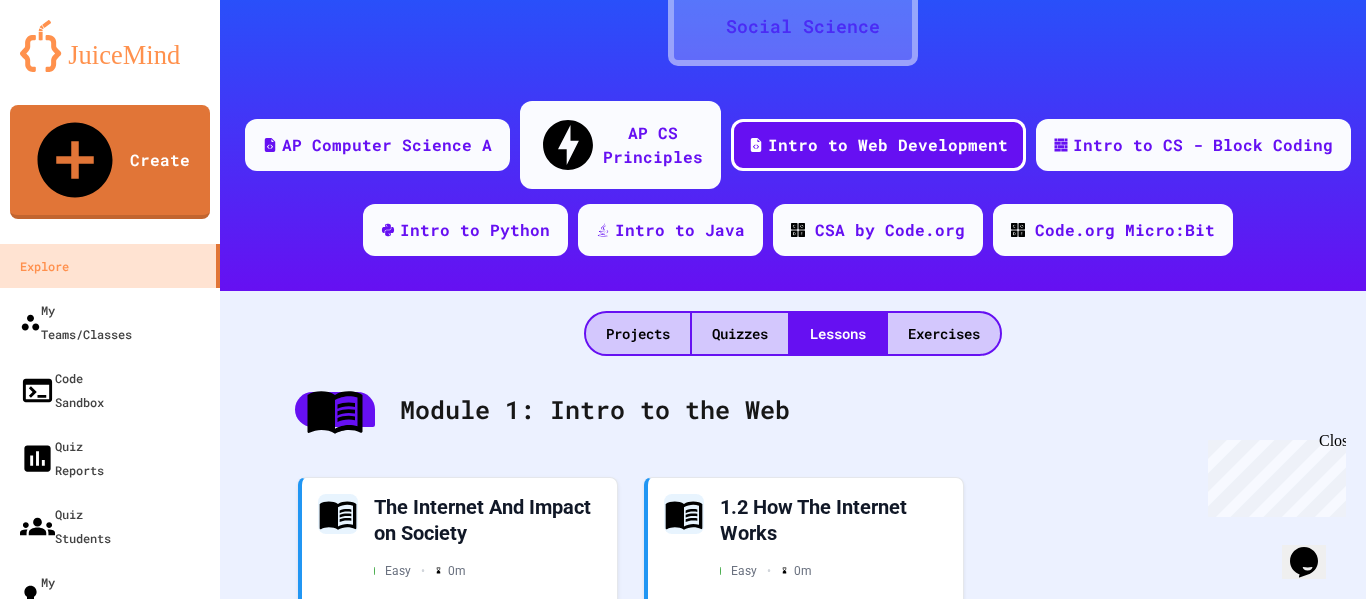 scroll, scrollTop: 200, scrollLeft: 0, axis: vertical 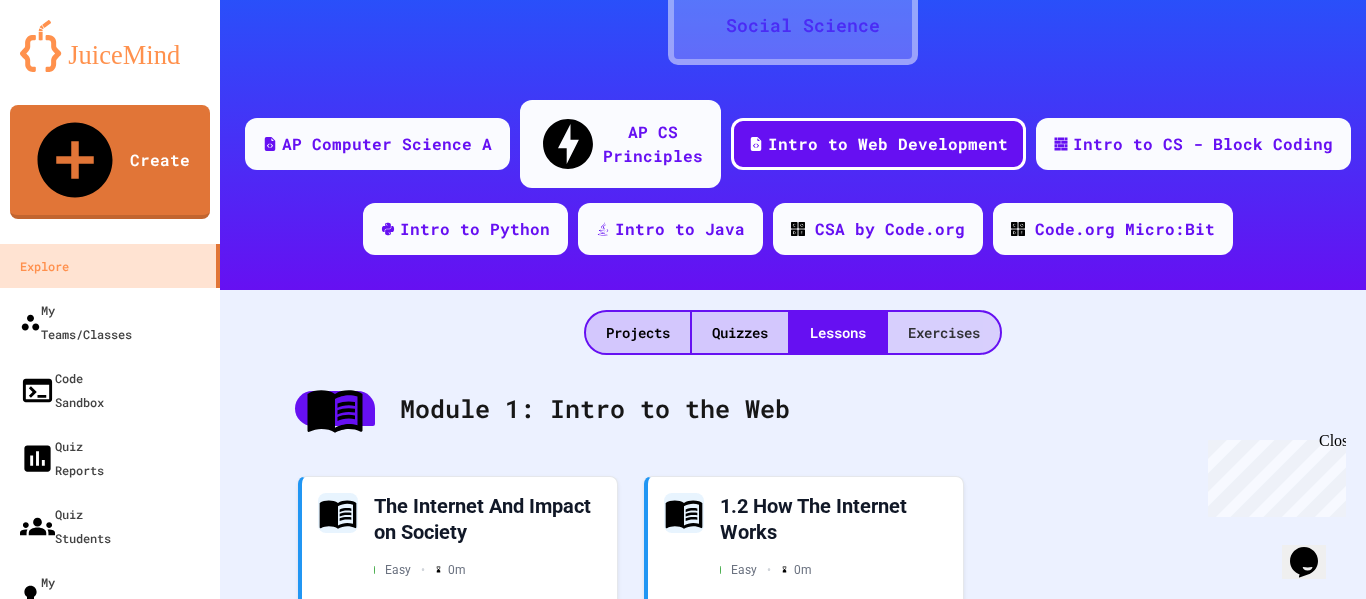 click on "Exercises" at bounding box center [944, 332] 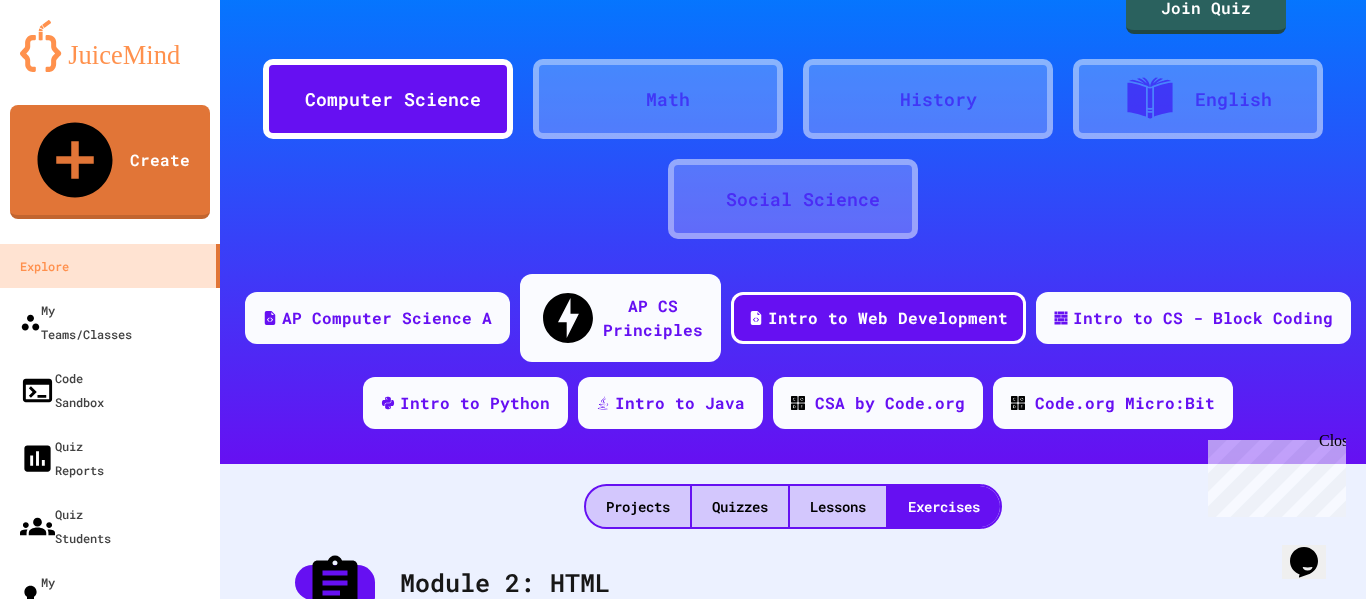 scroll, scrollTop: 0, scrollLeft: 0, axis: both 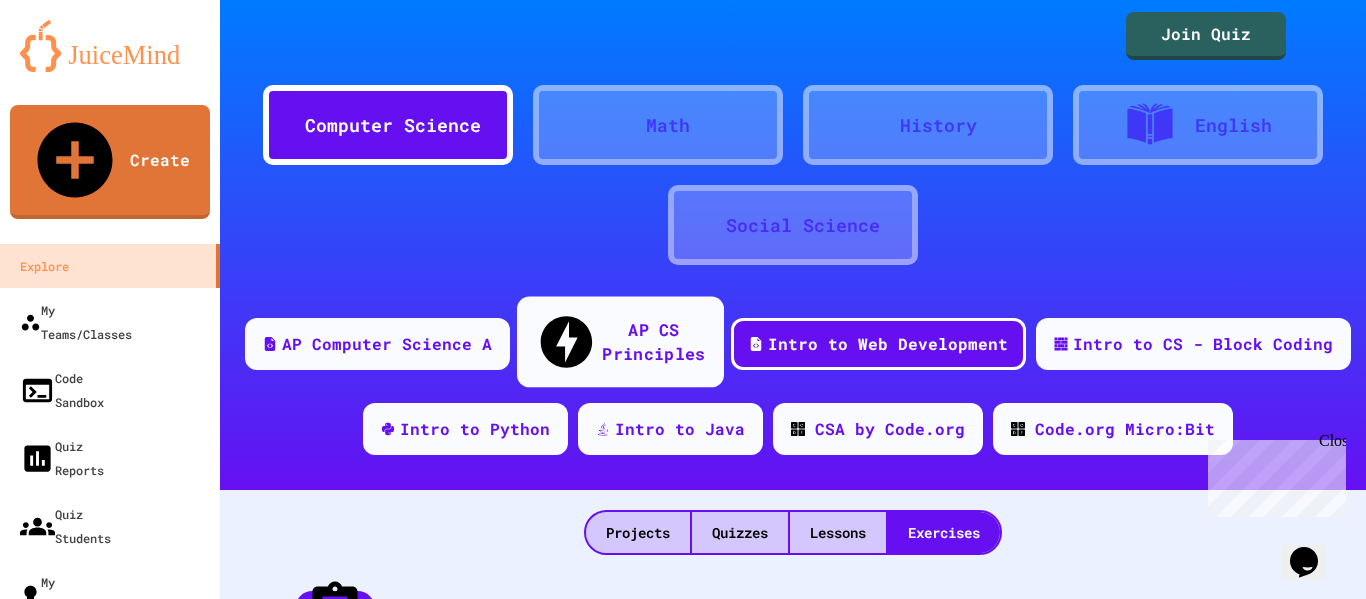 click on "AP CS Principles" at bounding box center [653, 341] 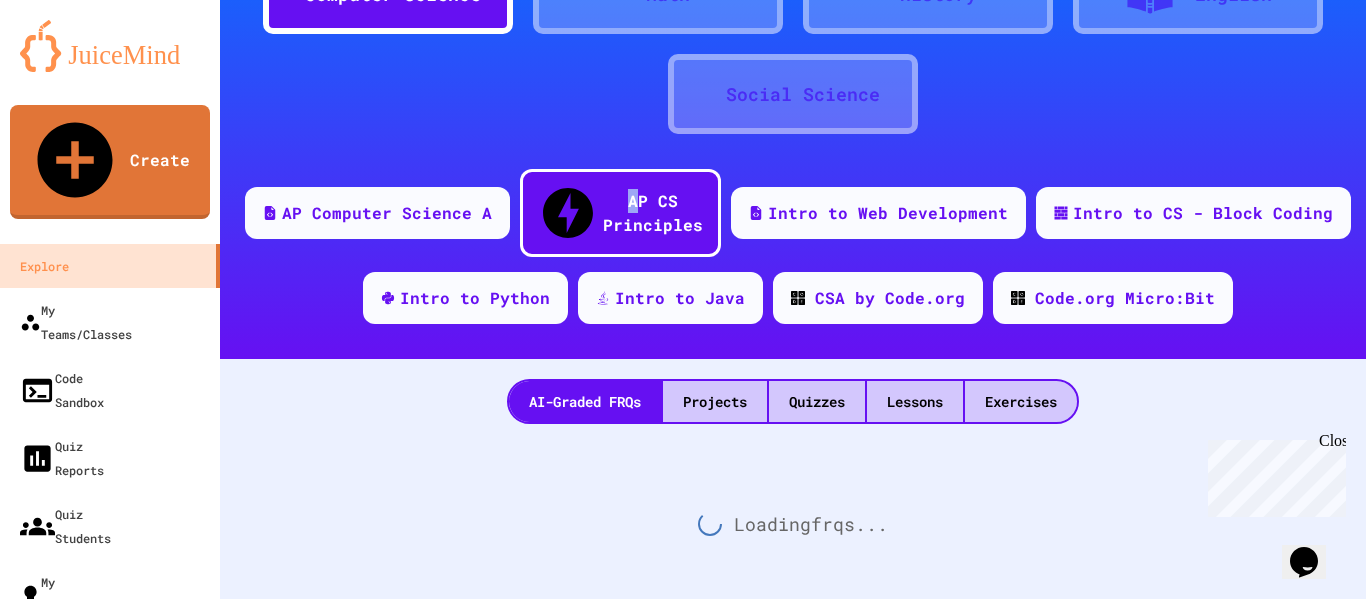 scroll, scrollTop: 135, scrollLeft: 0, axis: vertical 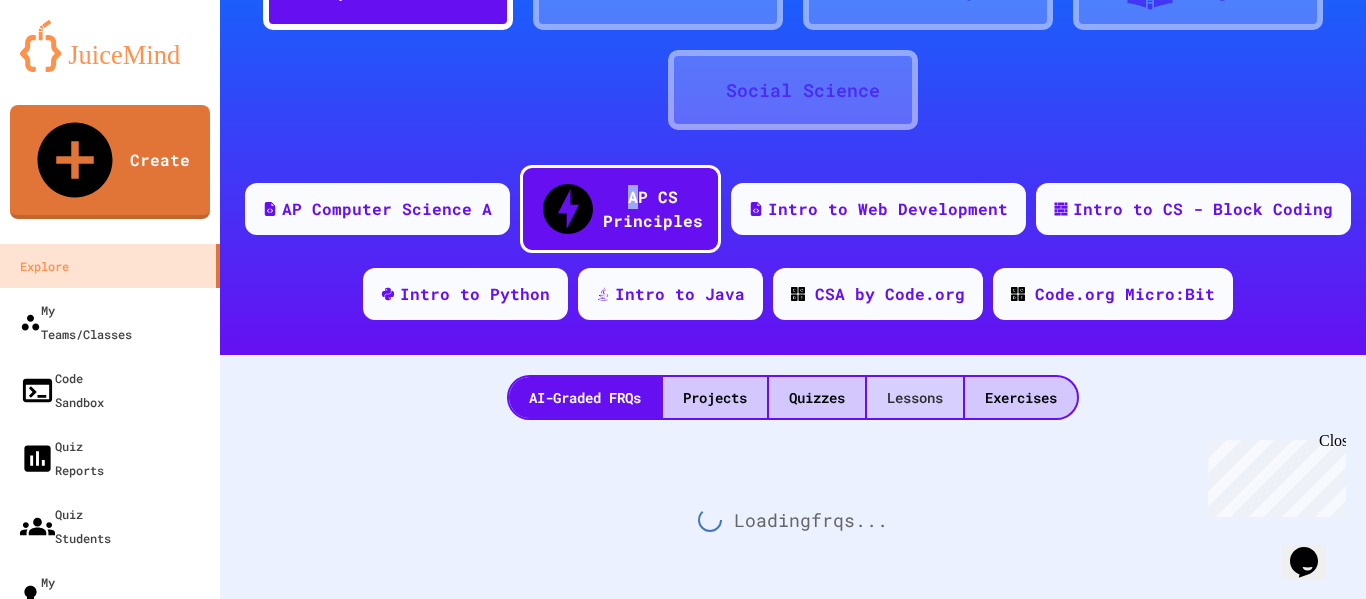 click on "Lessons" at bounding box center (915, 397) 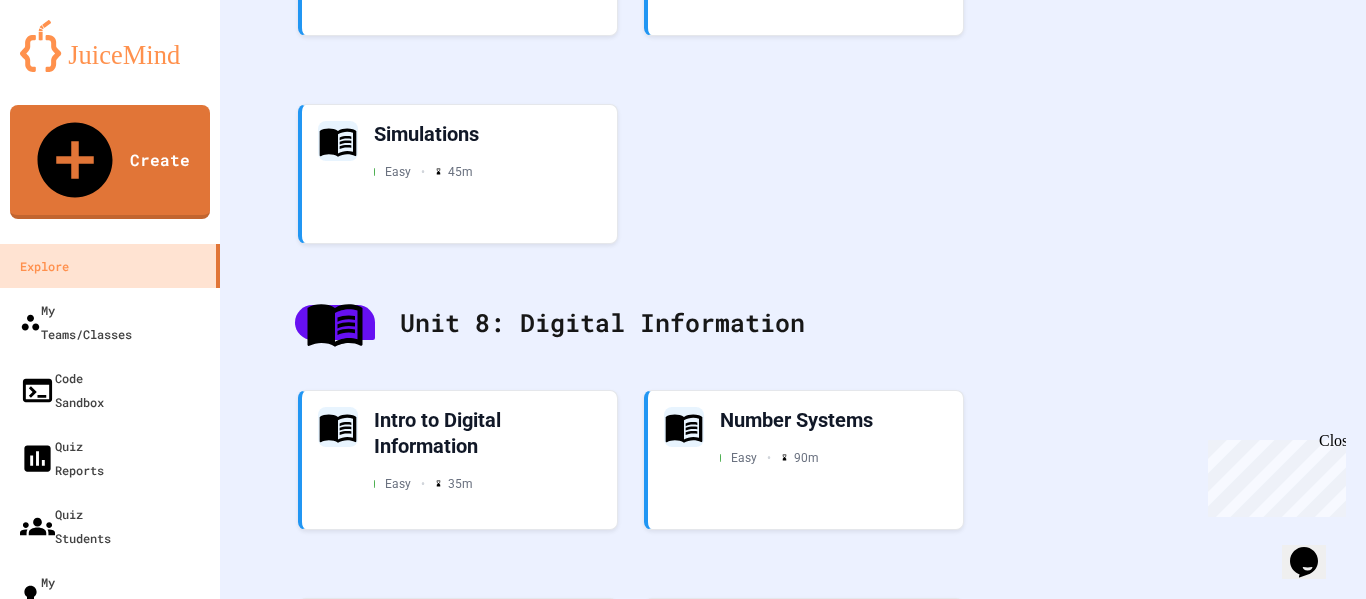 scroll, scrollTop: 4189, scrollLeft: 0, axis: vertical 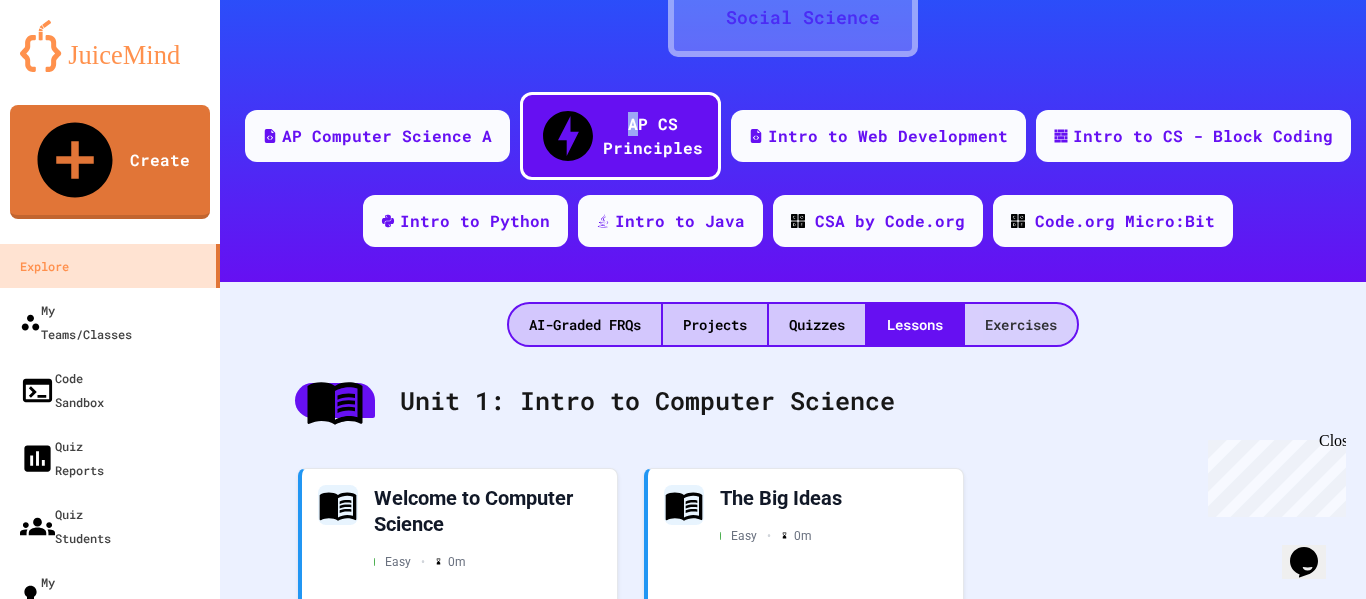 click on "Exercises" at bounding box center (1021, 324) 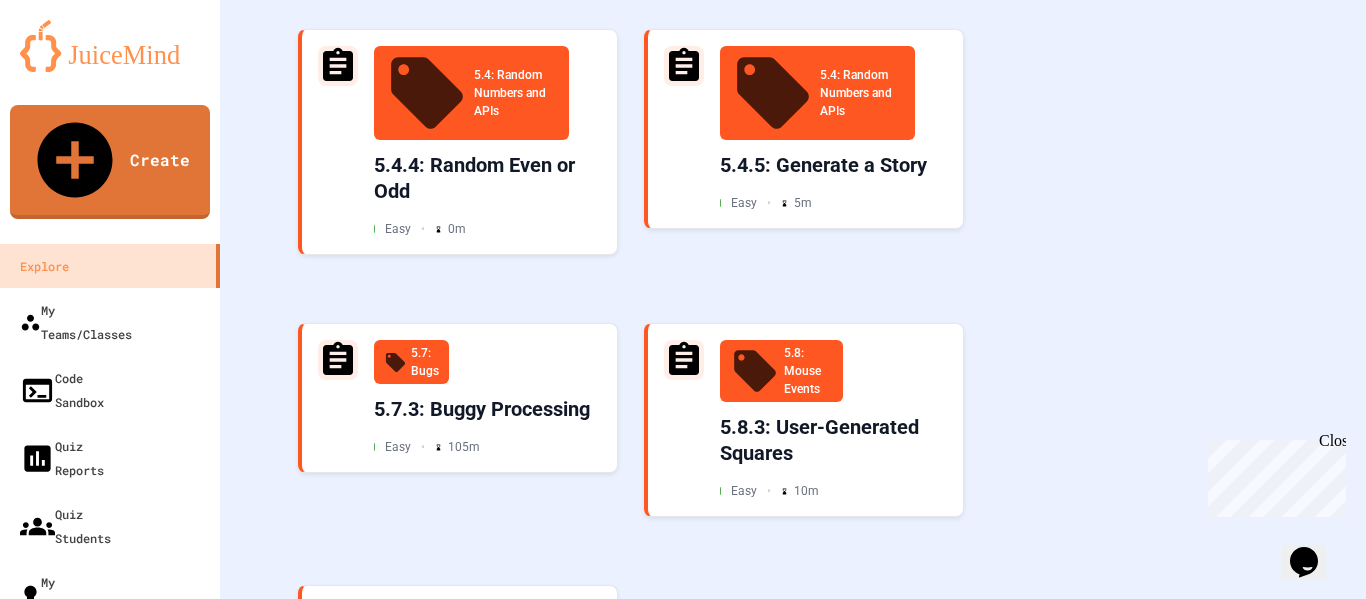 scroll, scrollTop: 5335, scrollLeft: 0, axis: vertical 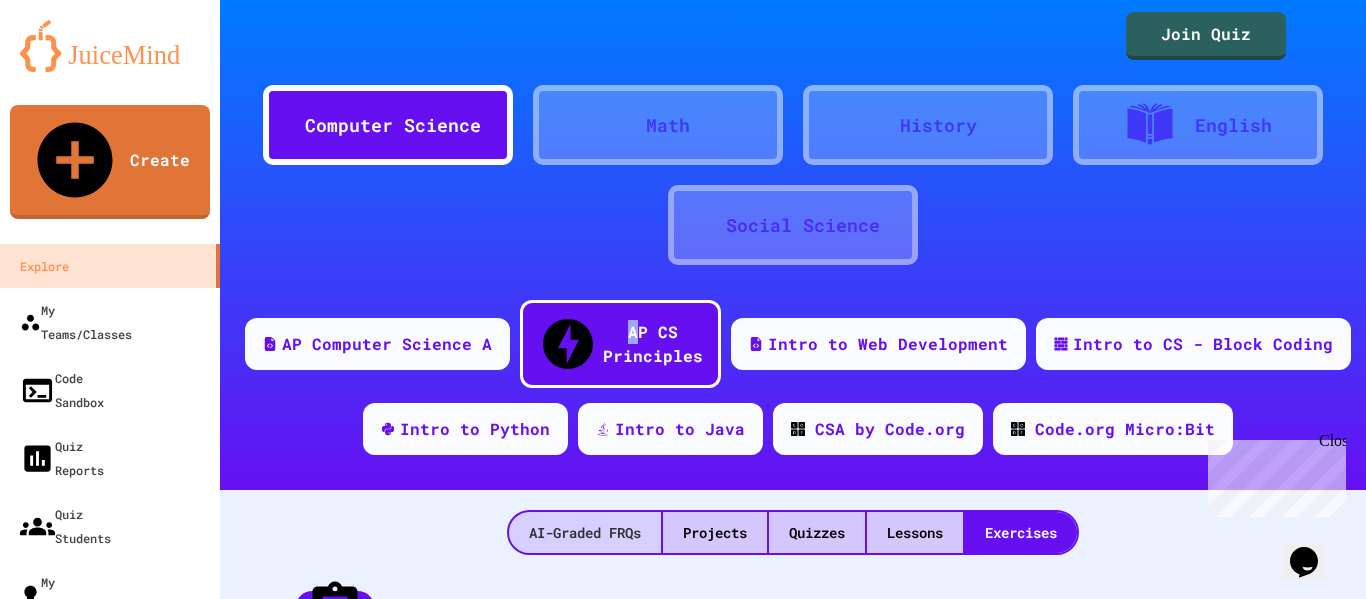 click on "AI-Graded FRQs" at bounding box center (585, 532) 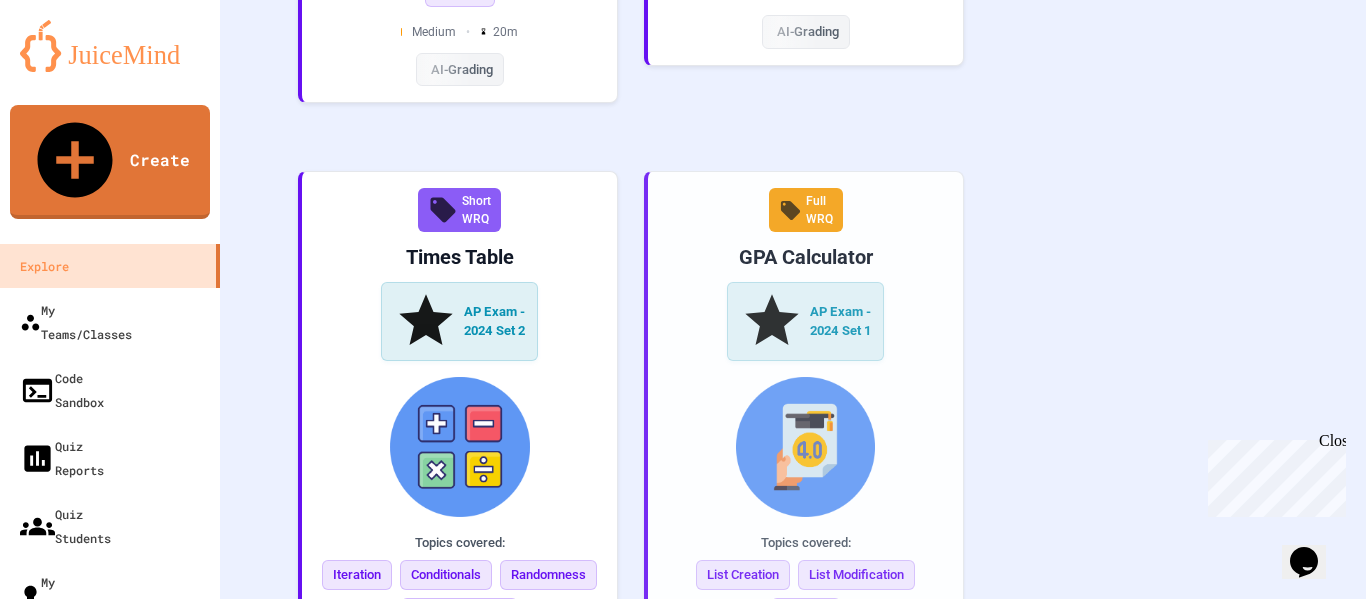 scroll, scrollTop: 5365, scrollLeft: 0, axis: vertical 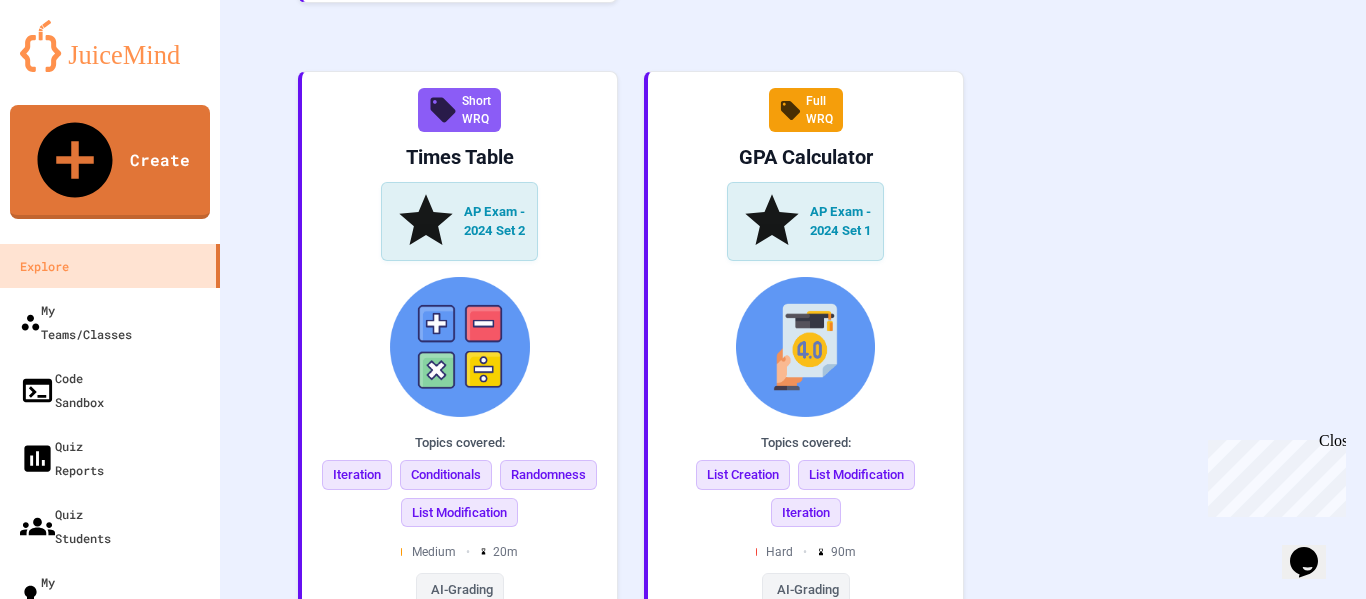 click on "Full WRQ" at bounding box center (805, 724) 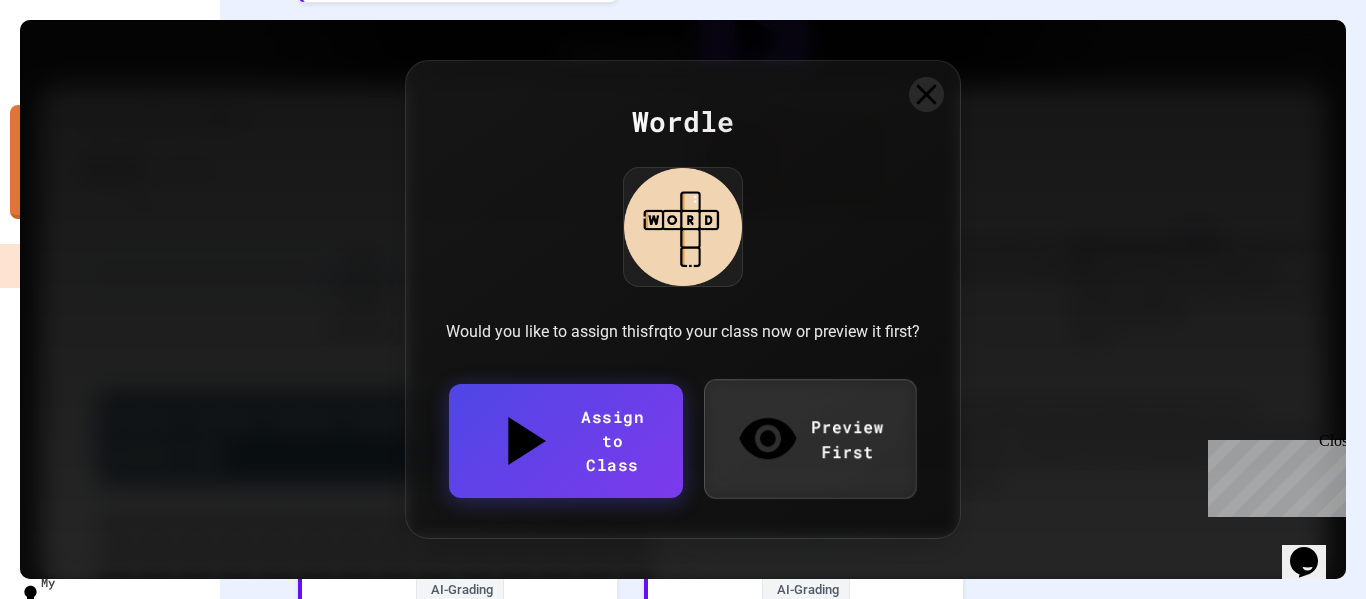 click on "Preview First" at bounding box center [809, 439] 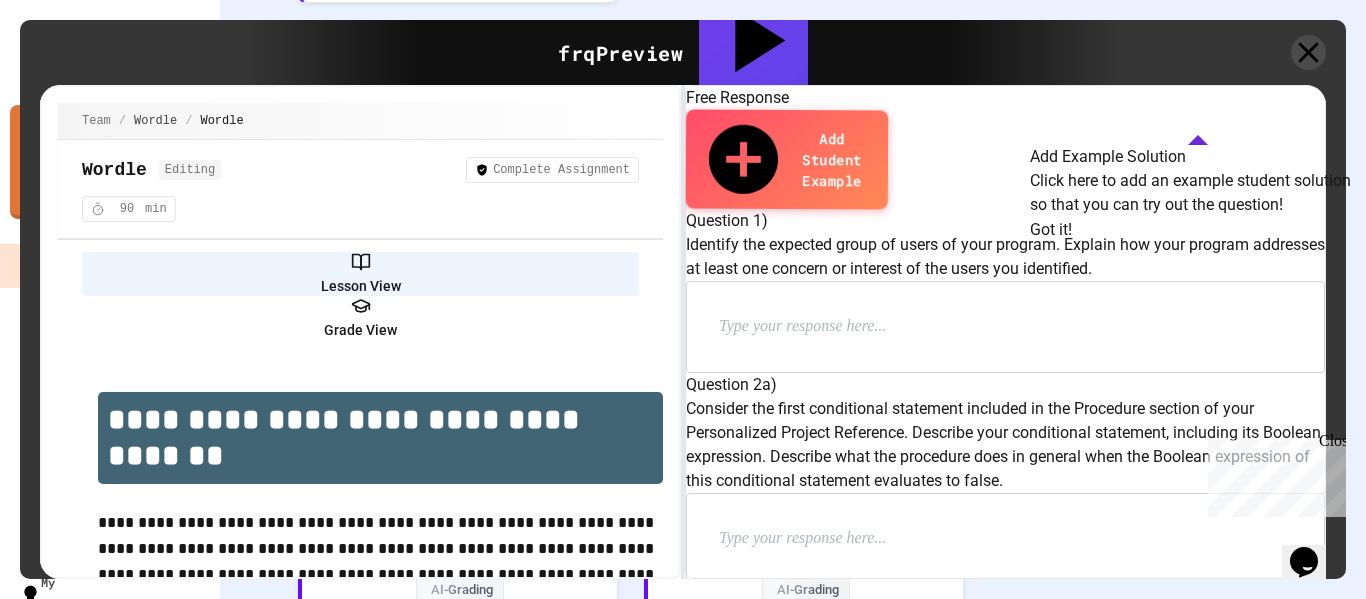 click on "Got it!" at bounding box center [1051, 230] 